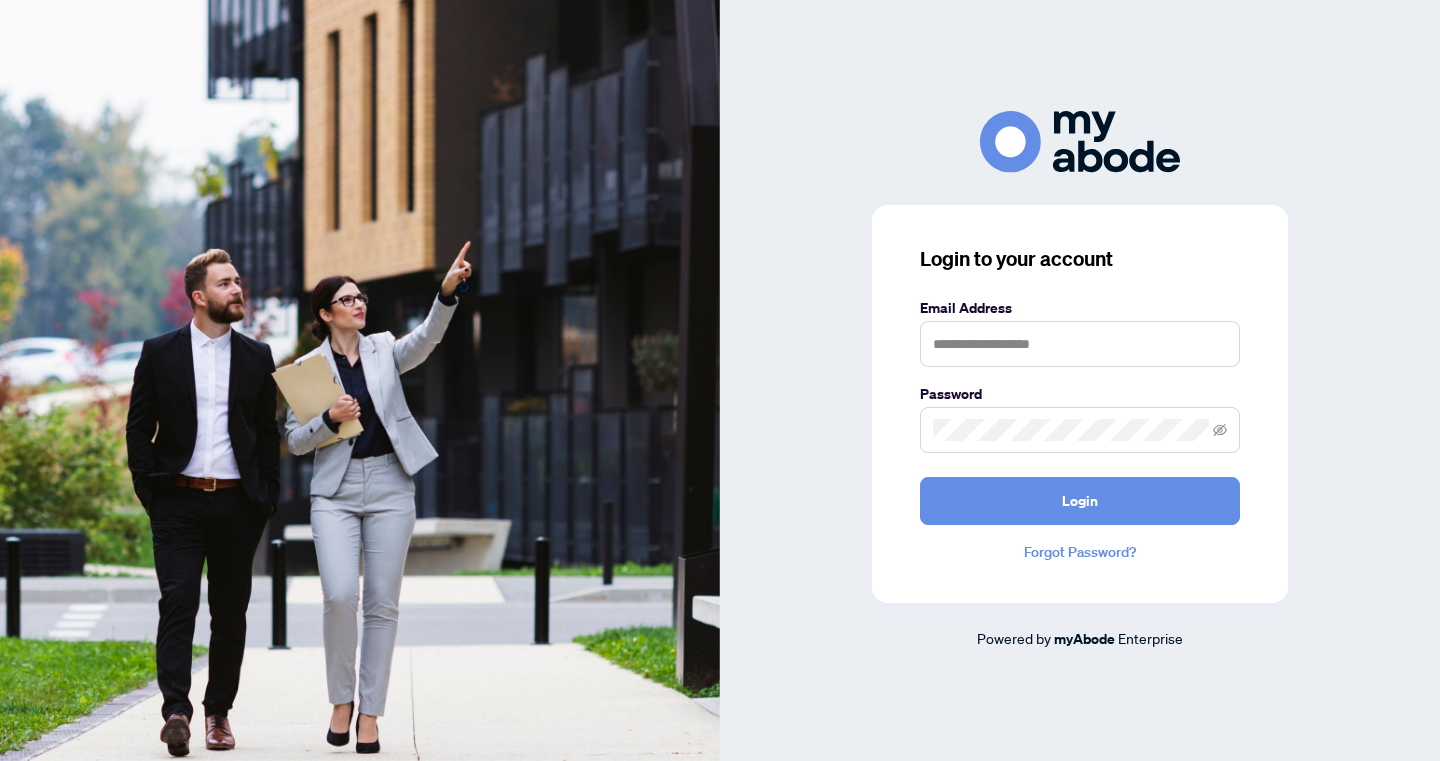 scroll, scrollTop: 0, scrollLeft: 0, axis: both 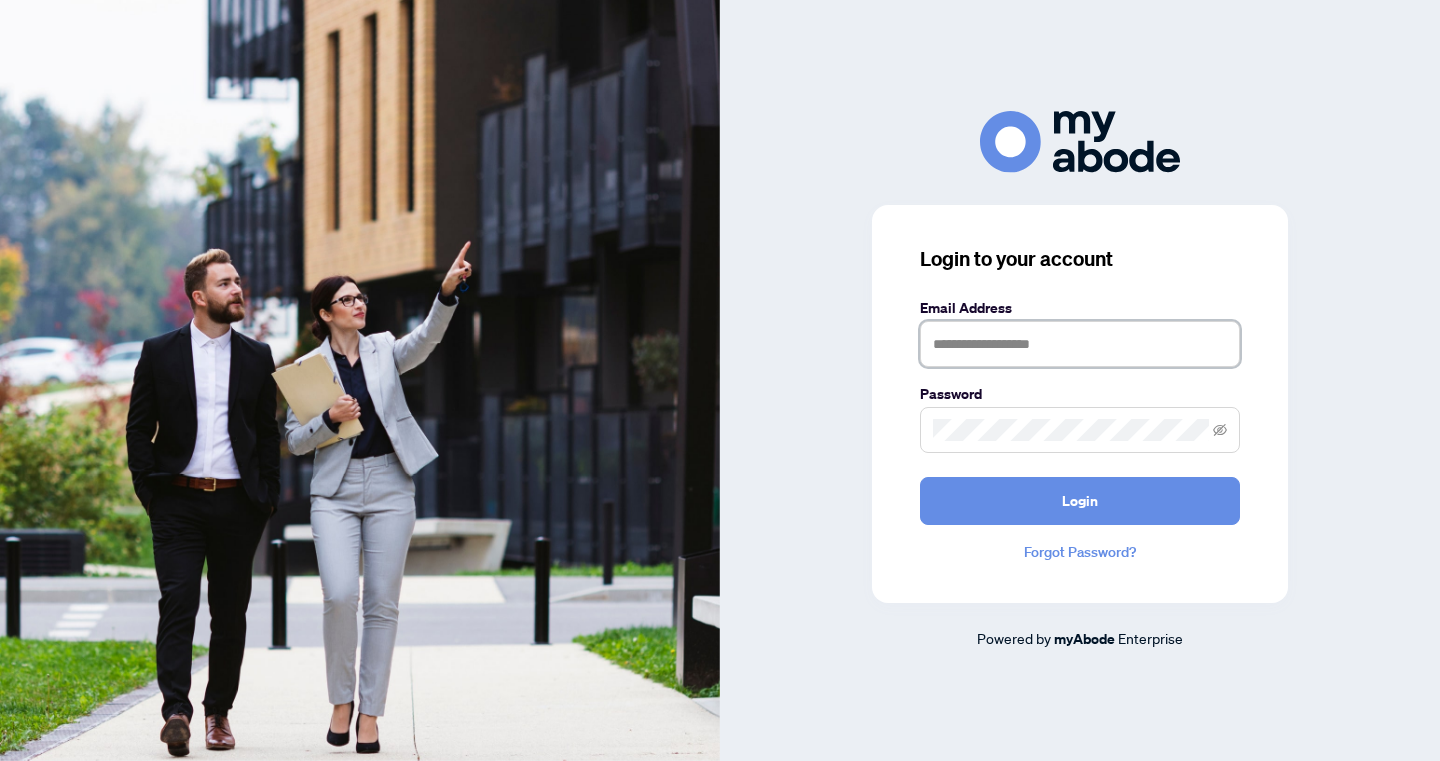 type on "**********" 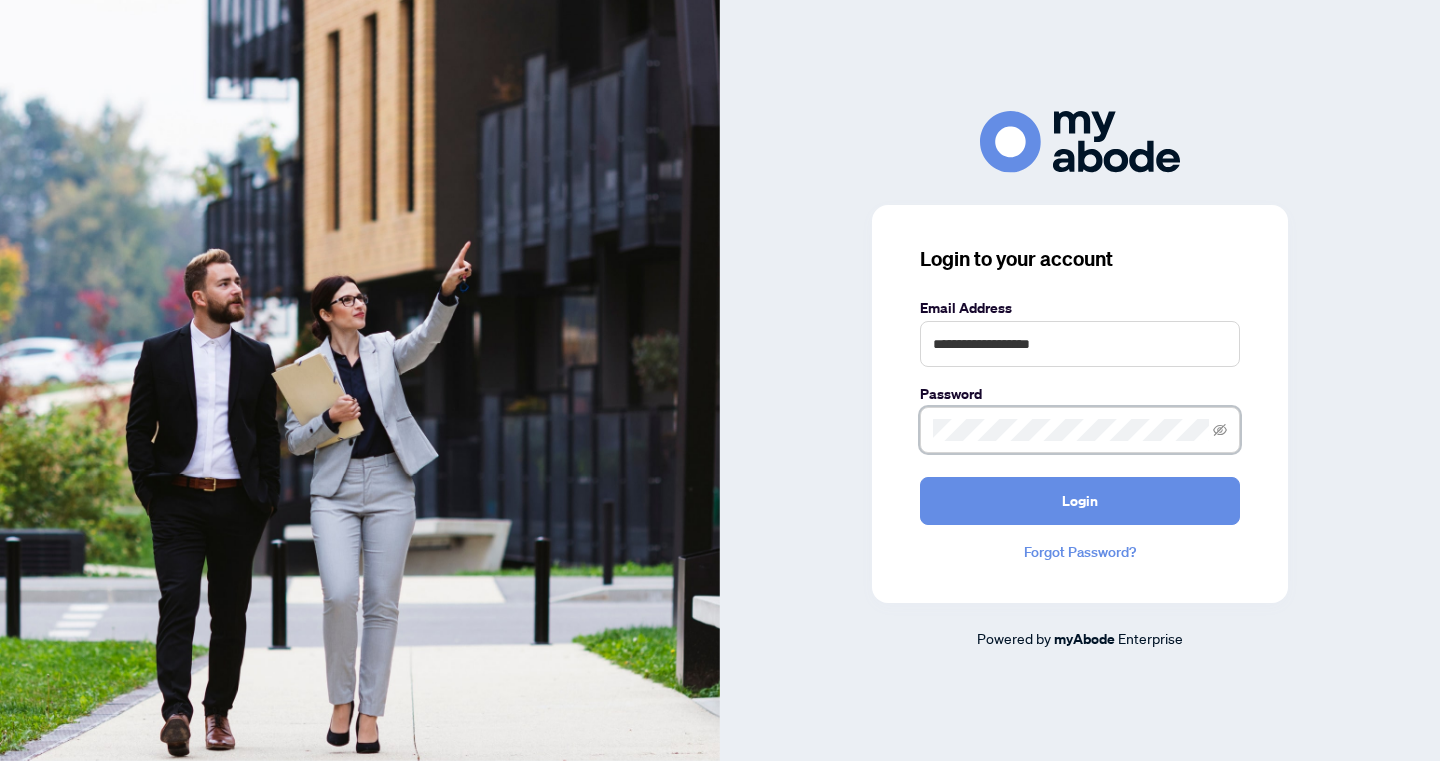 click on "Login" at bounding box center [1080, 501] 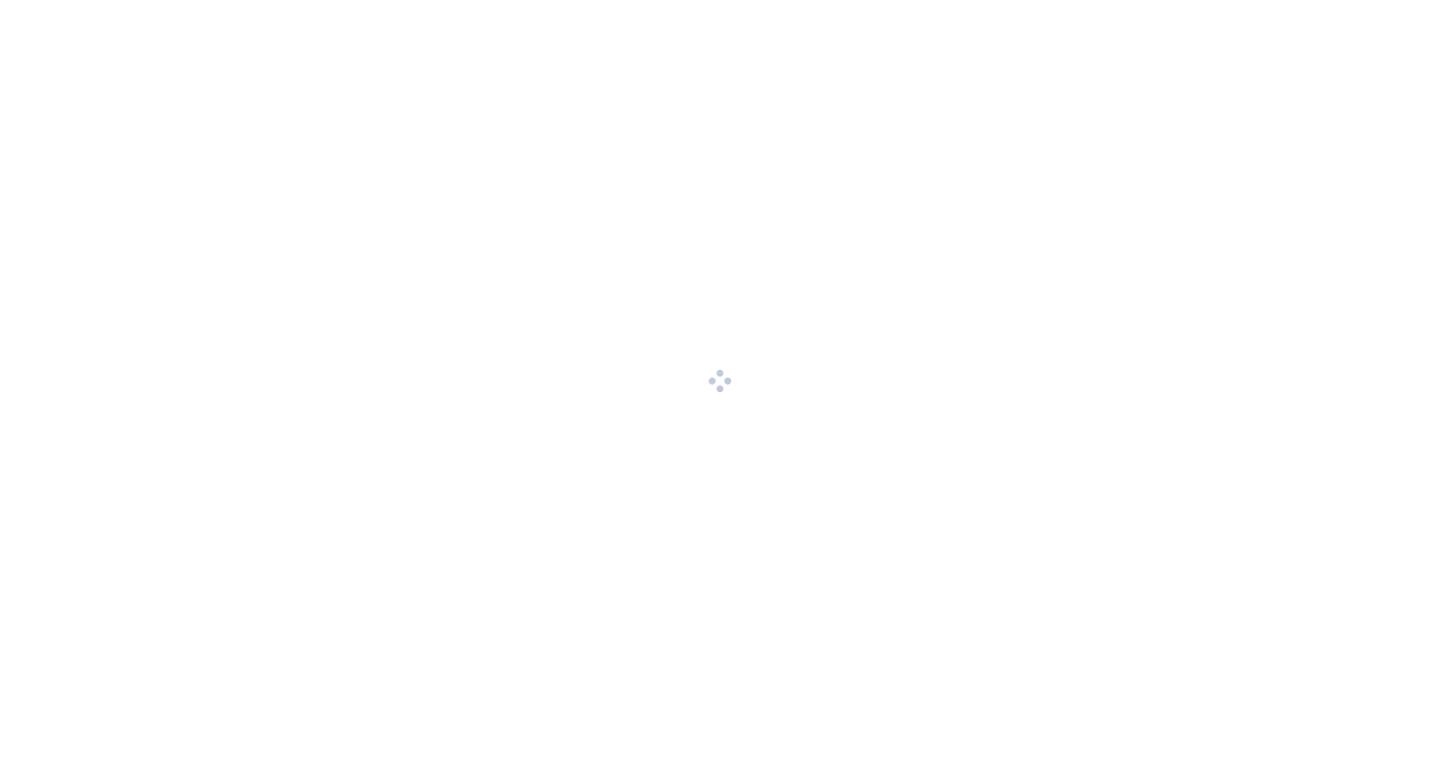scroll, scrollTop: 0, scrollLeft: 0, axis: both 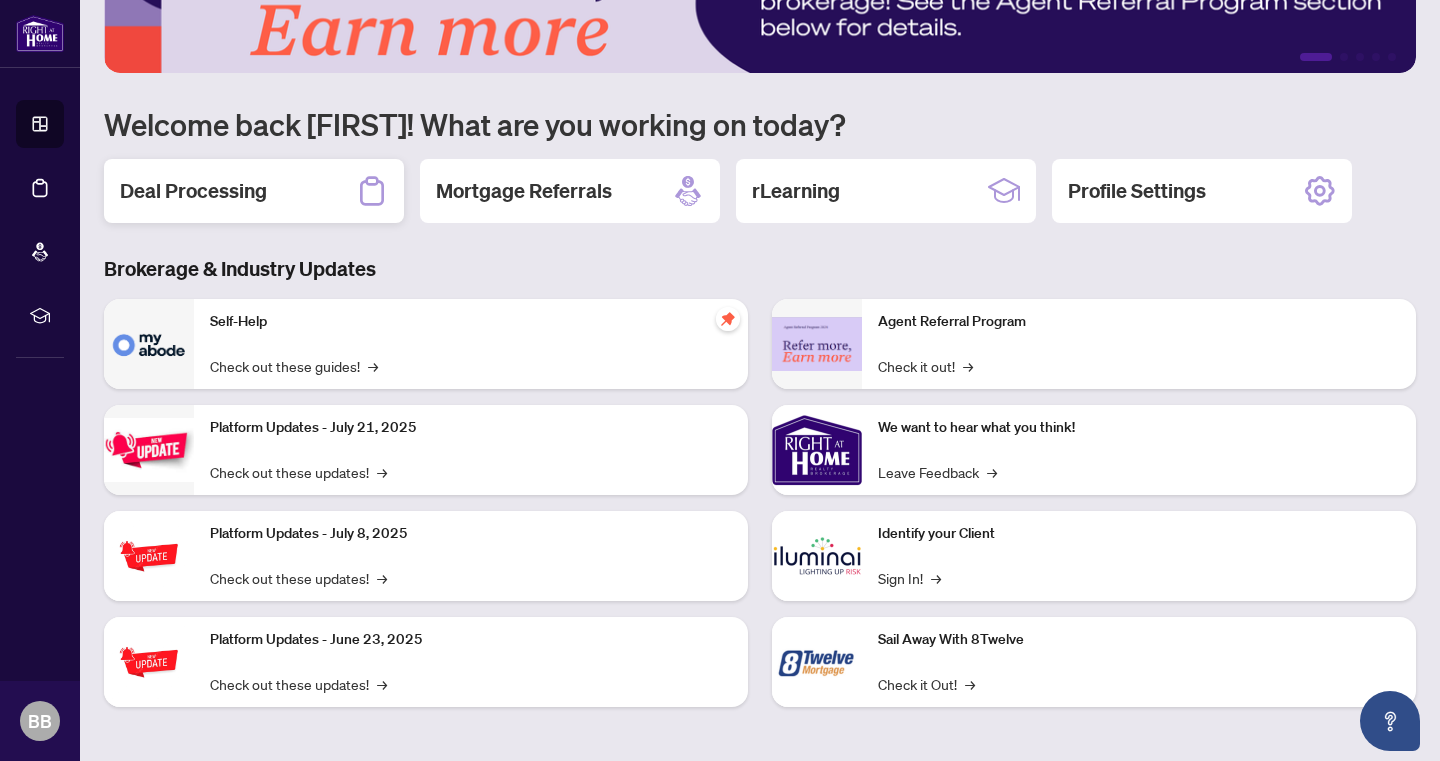 click on "Deal Processing" at bounding box center [254, 191] 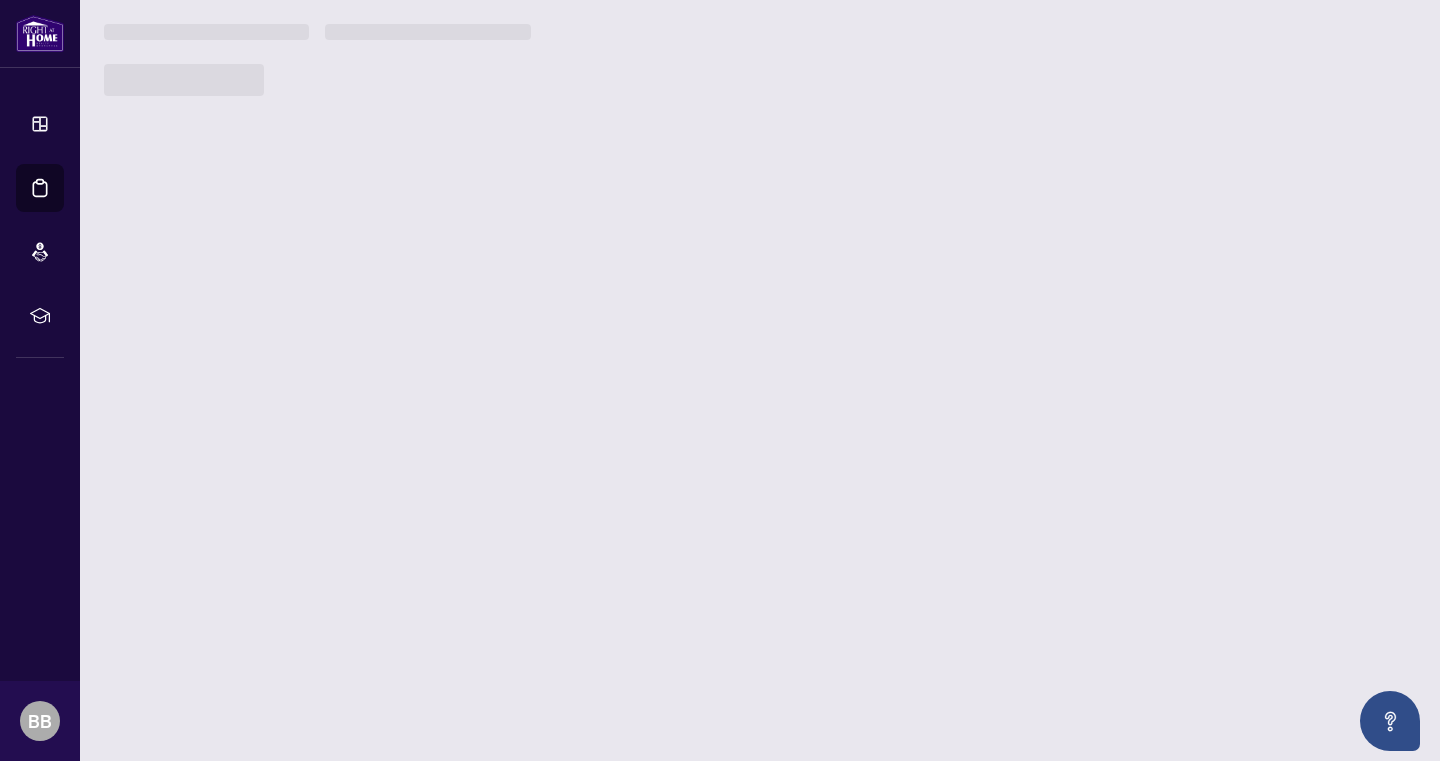 scroll, scrollTop: 0, scrollLeft: 0, axis: both 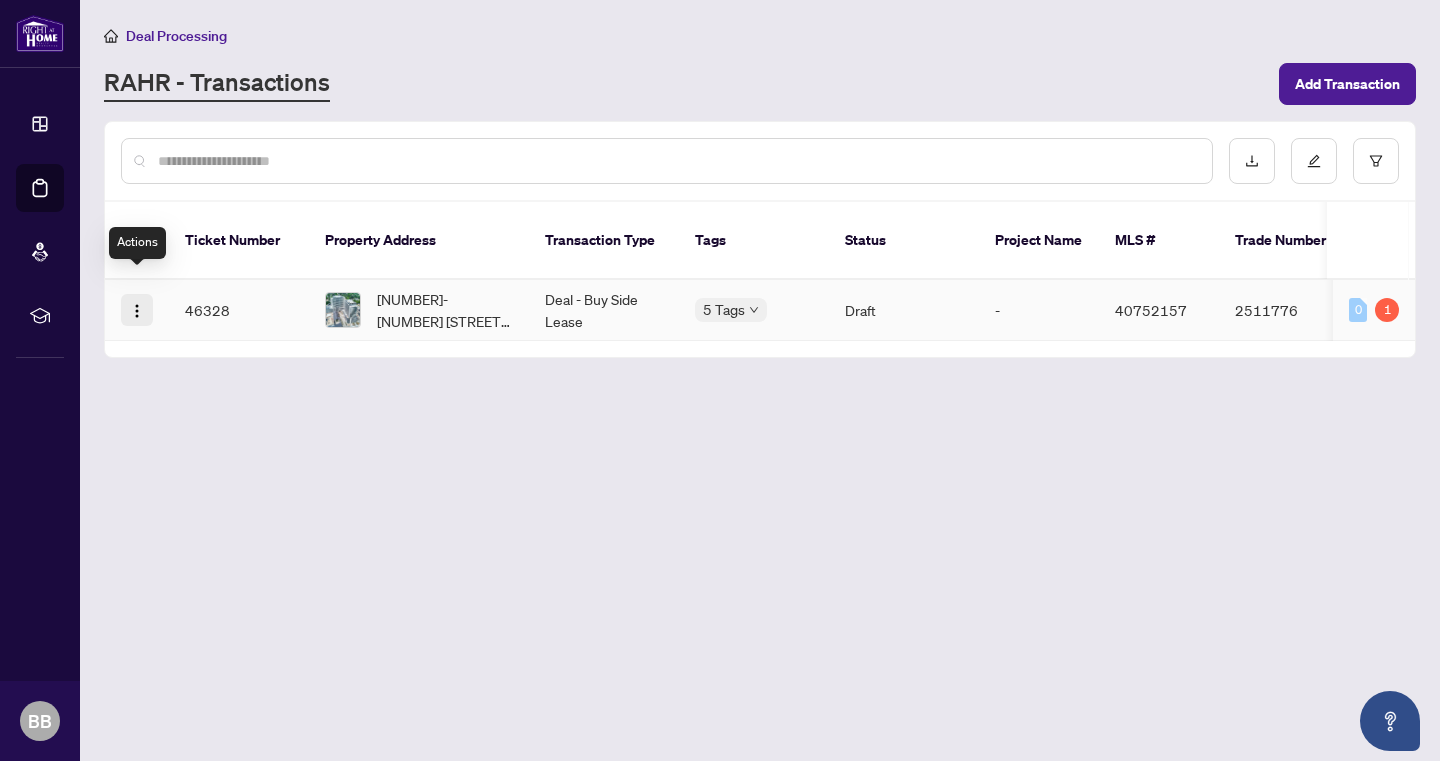 click at bounding box center [137, 311] 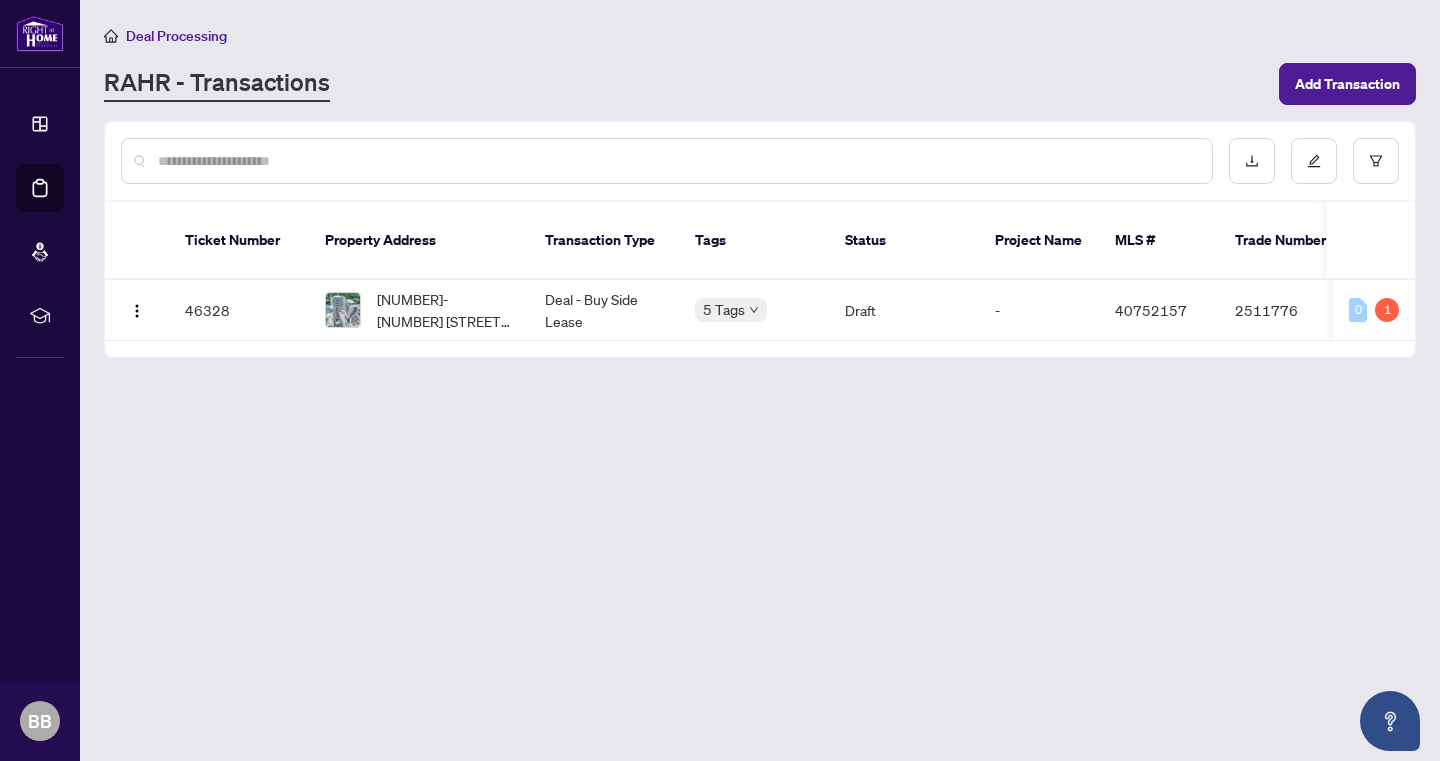 click on "Deal Processing RAHR - Transactions Add Transaction Ticket Number Property Address Transaction Type Tags Status Project Name MLS # Trade Number Last Updated By Last Modified Date Created By Created Date                             46328 1607-50 Grand Avenue, Cambridge, ON N1S 2L8, Canada Deal - Buy Side Lease 5 Tags Draft - 40752157 2511776 Lulu Hao Aug/01/2025 Bruno Burdo Jul/29/2025 0 1" at bounding box center [760, 380] 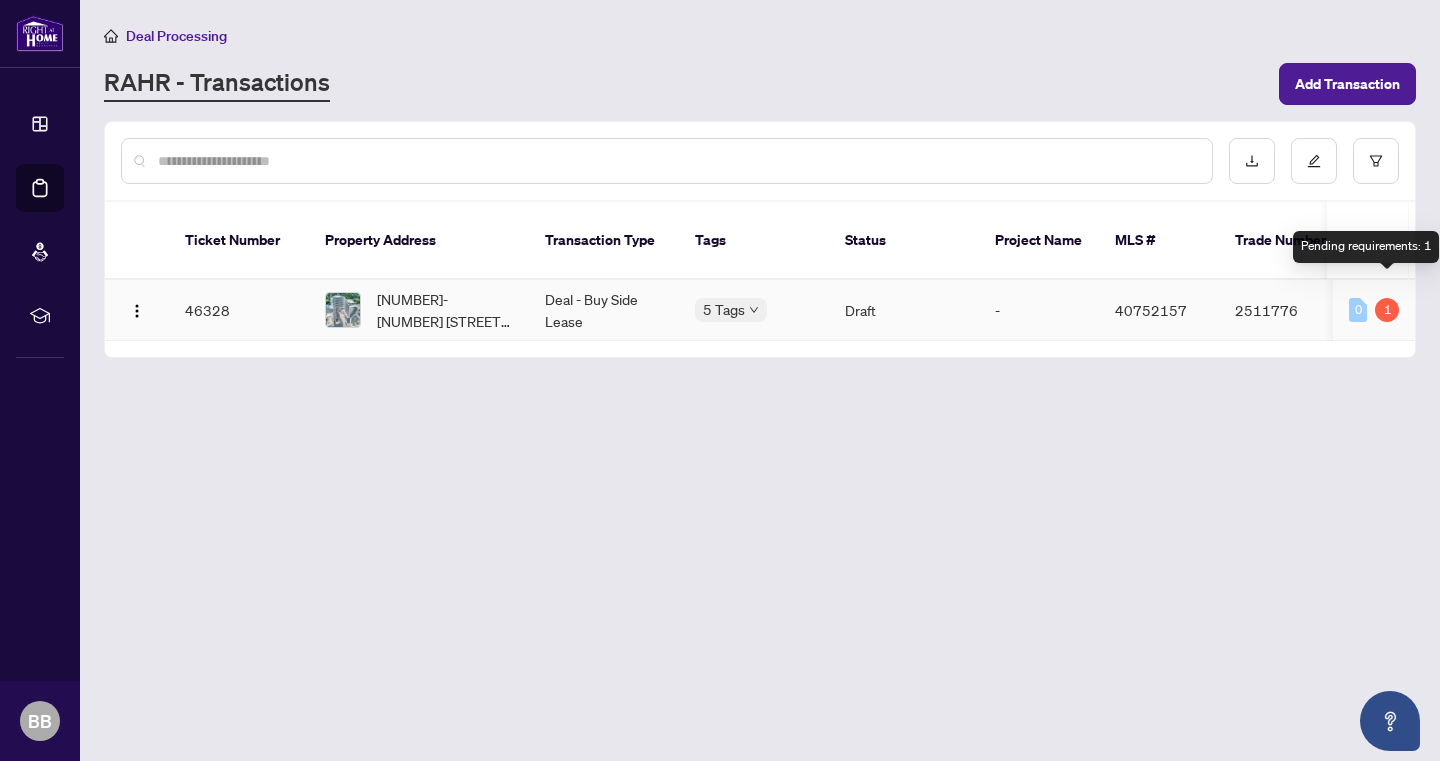 click on "1" at bounding box center [1387, 310] 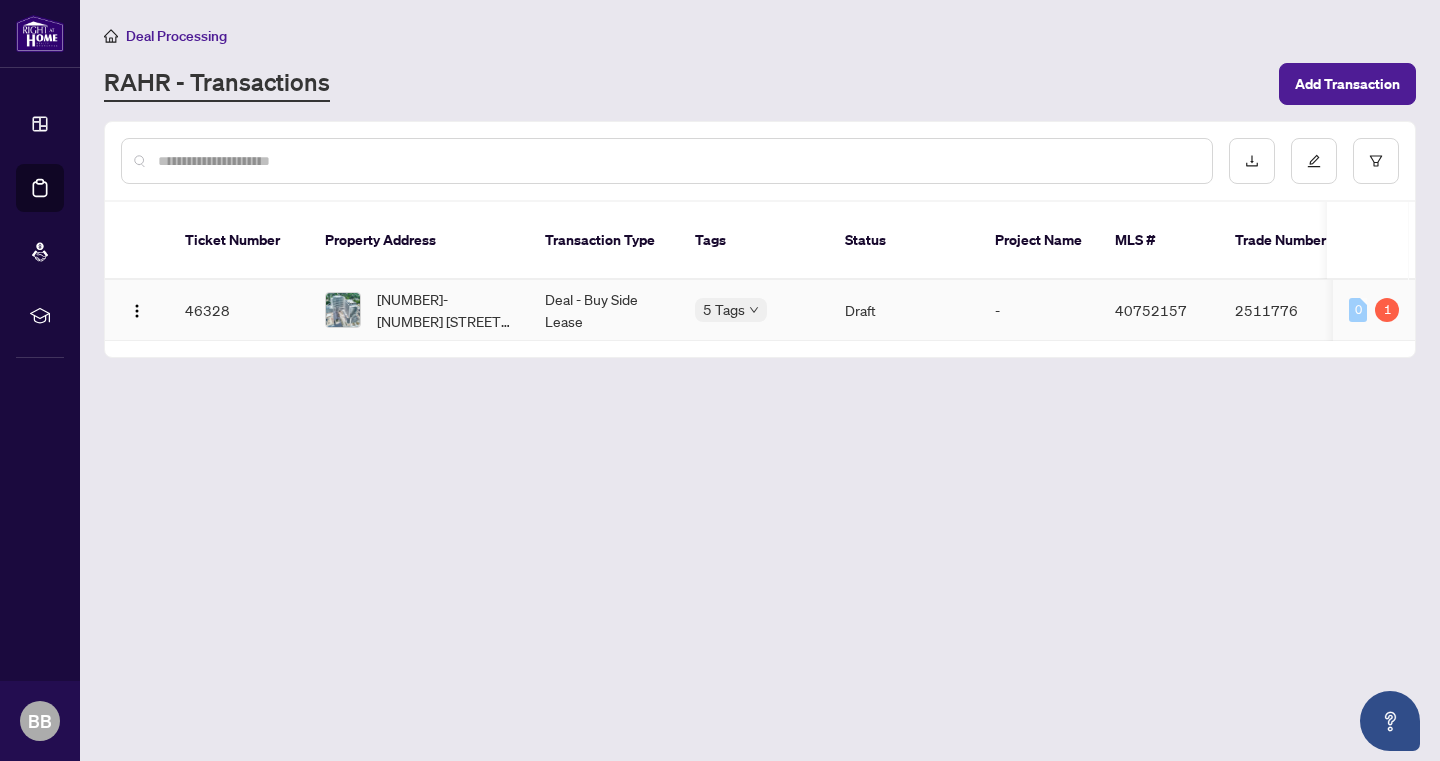 click on "Deal - Buy Side Lease" at bounding box center [604, 310] 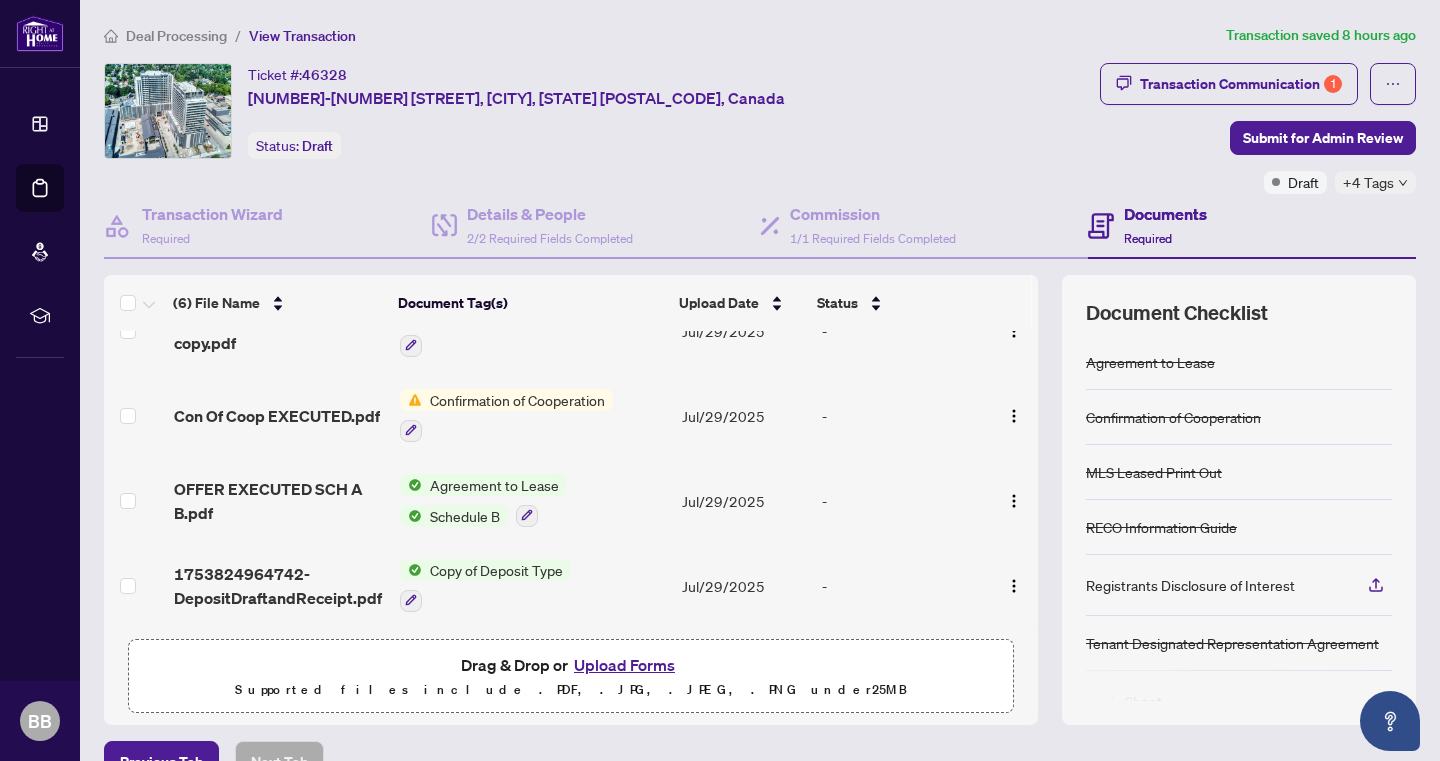 scroll, scrollTop: 219, scrollLeft: 0, axis: vertical 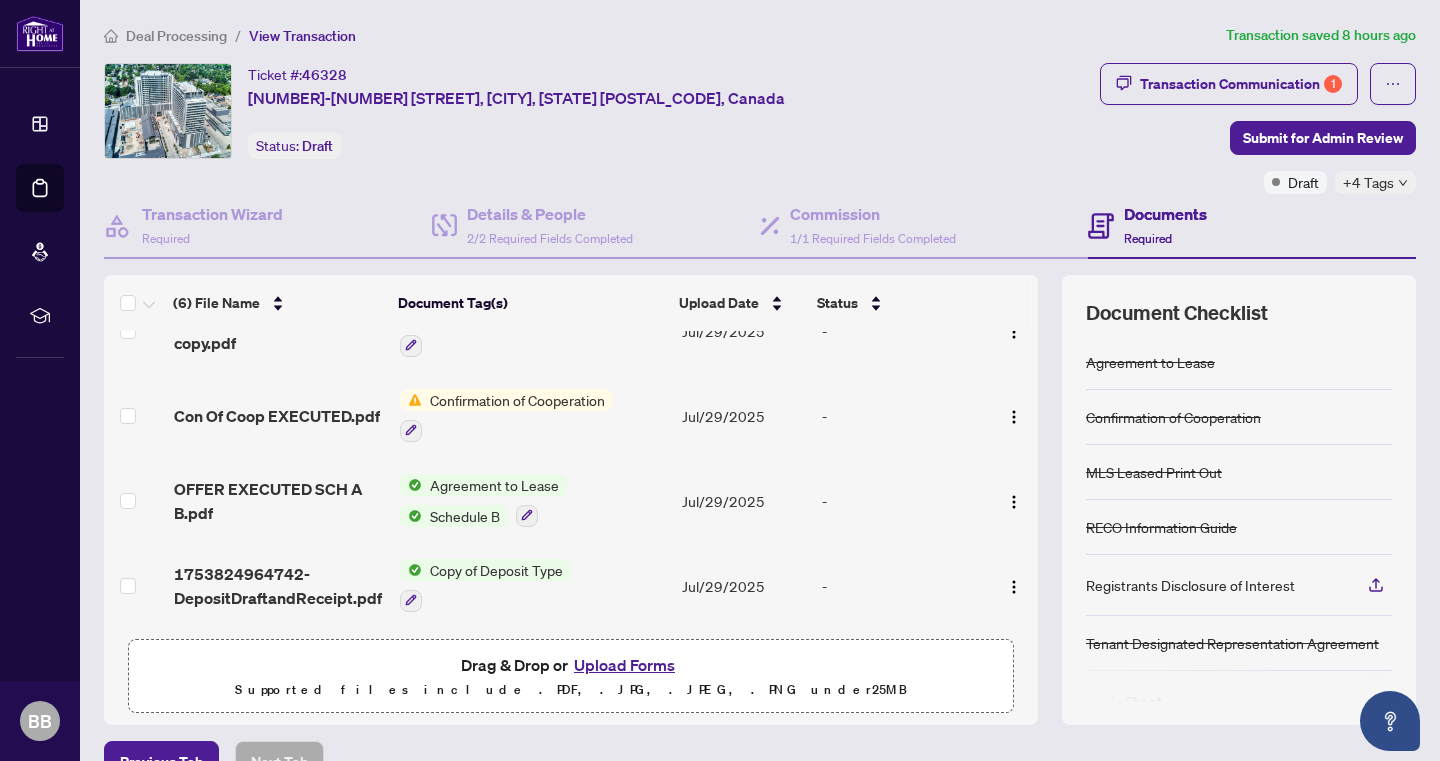 click on "Confirmation of Cooperation" at bounding box center [517, 400] 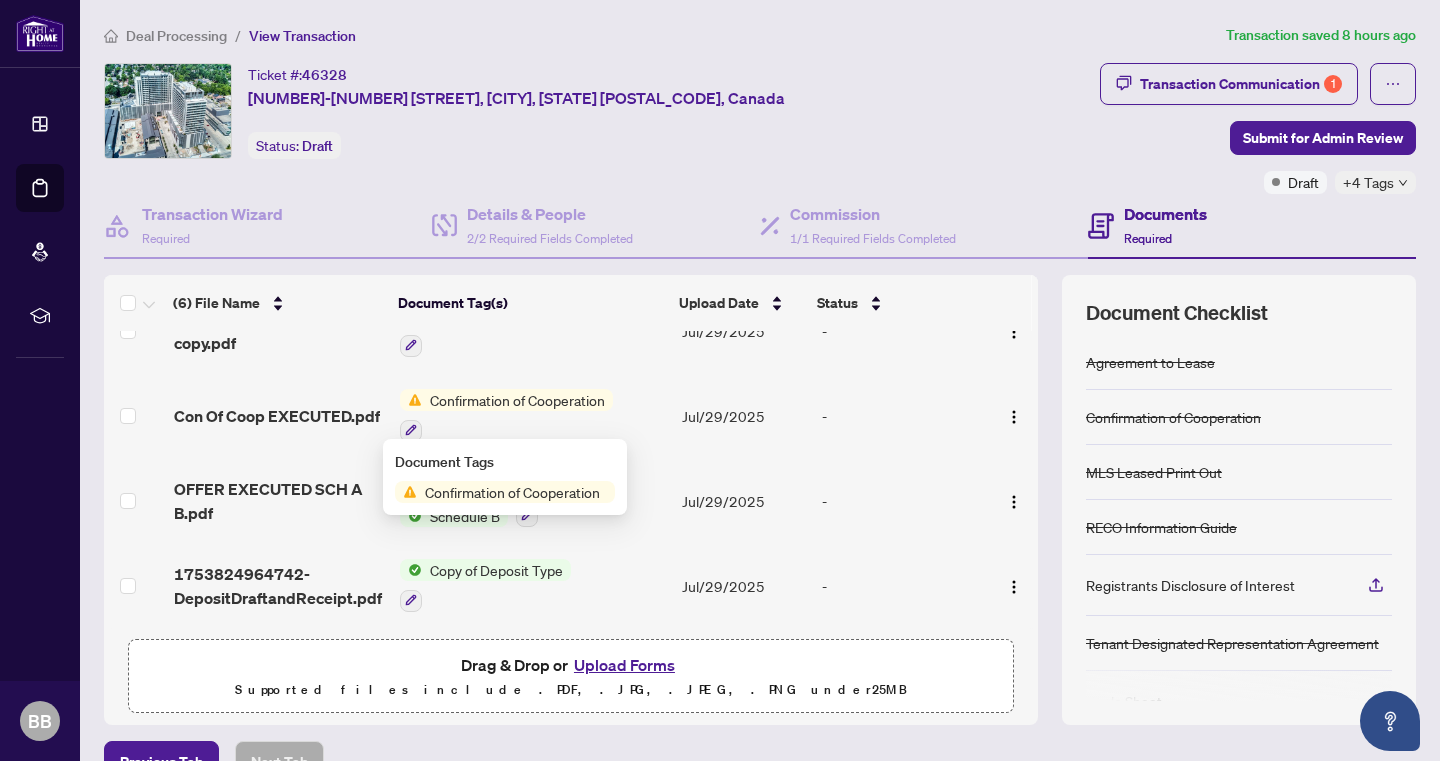 click on "Confirmation of Cooperation" at bounding box center [517, 400] 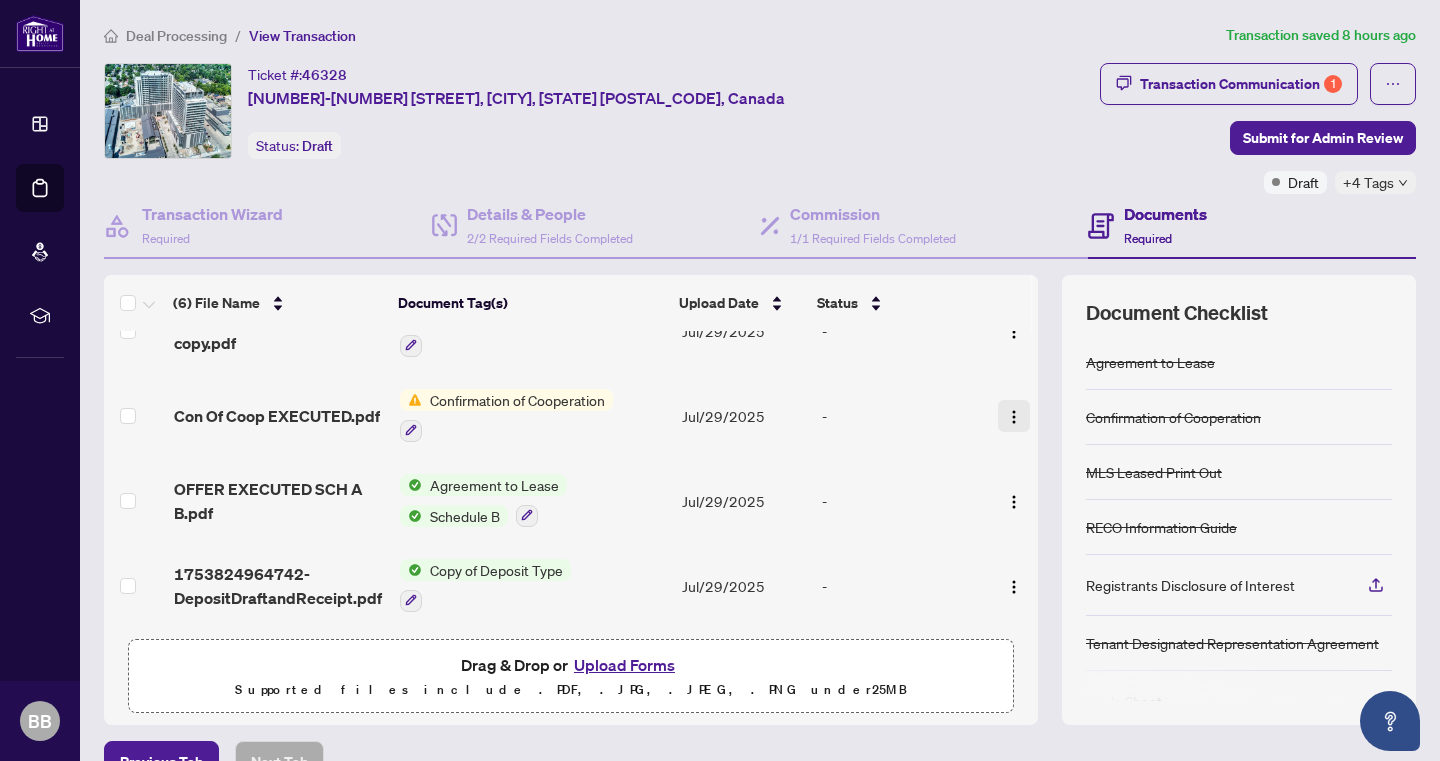 click at bounding box center [1014, 417] 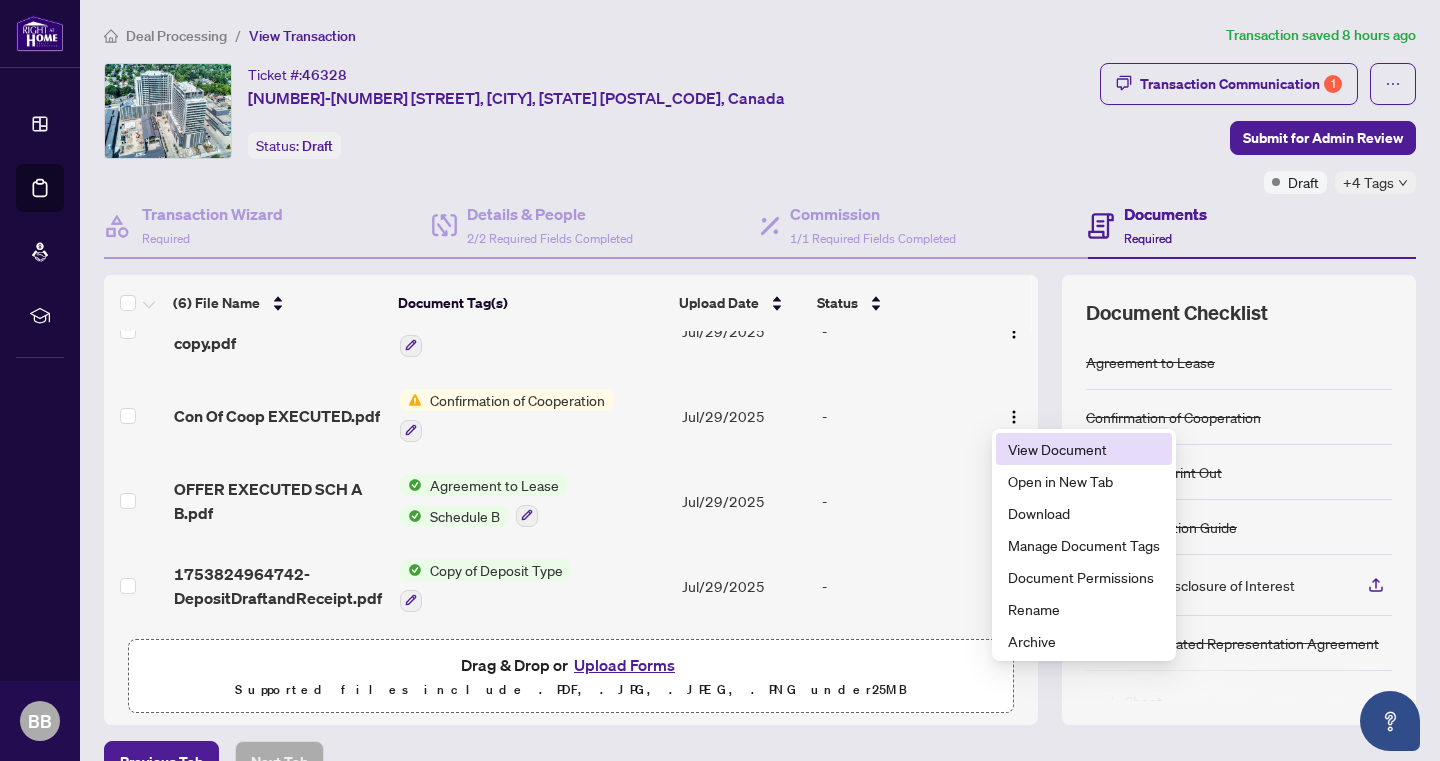 click on "View Document" at bounding box center (1084, 449) 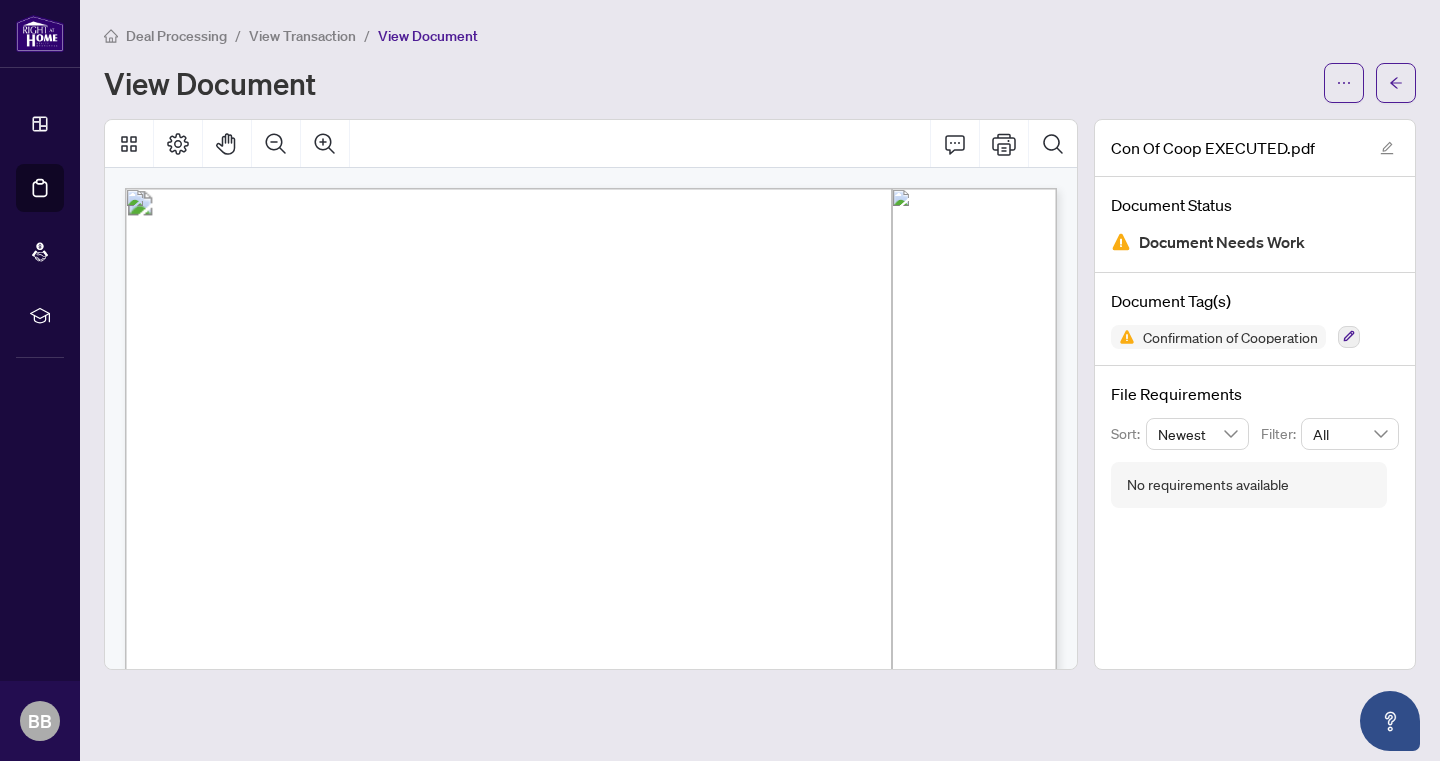 scroll, scrollTop: 0, scrollLeft: 0, axis: both 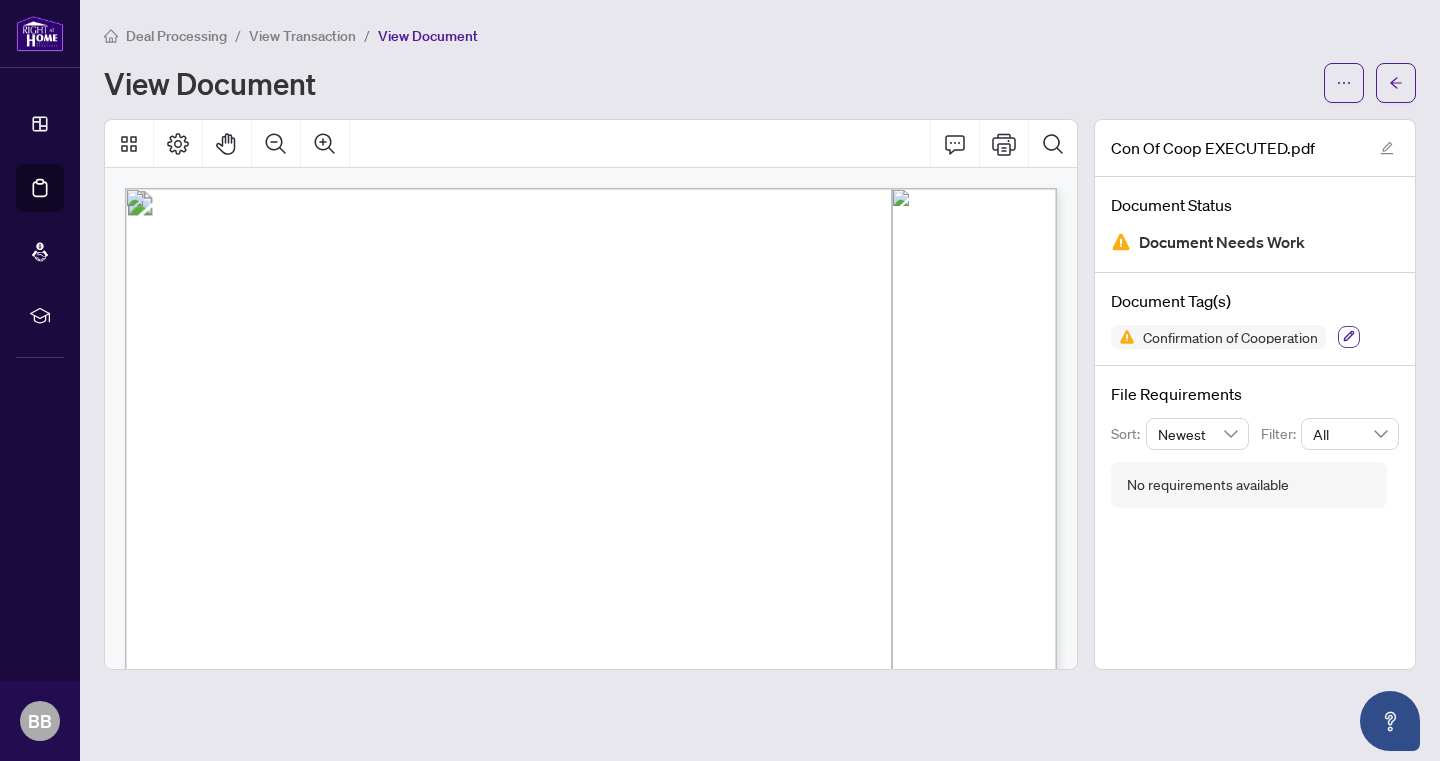 click 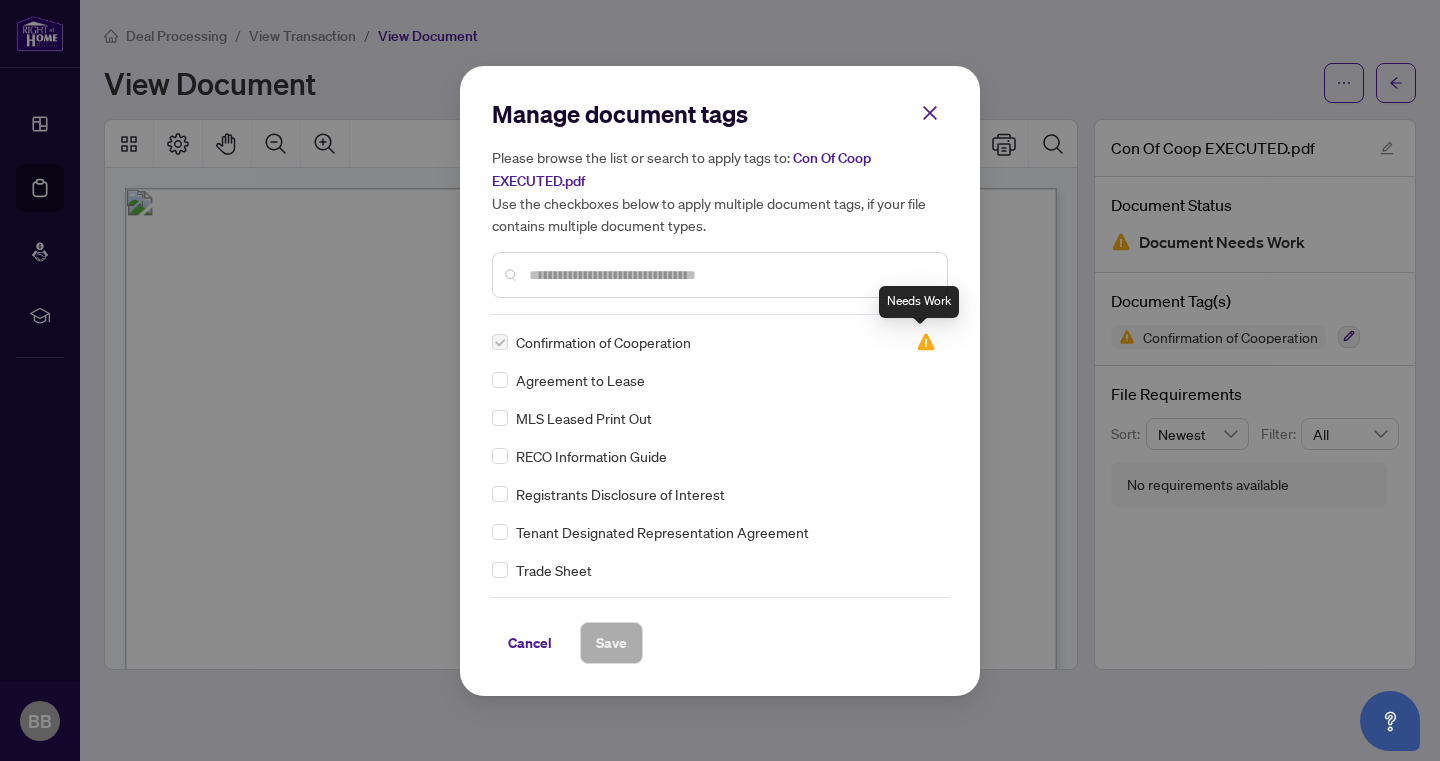 click at bounding box center (926, 342) 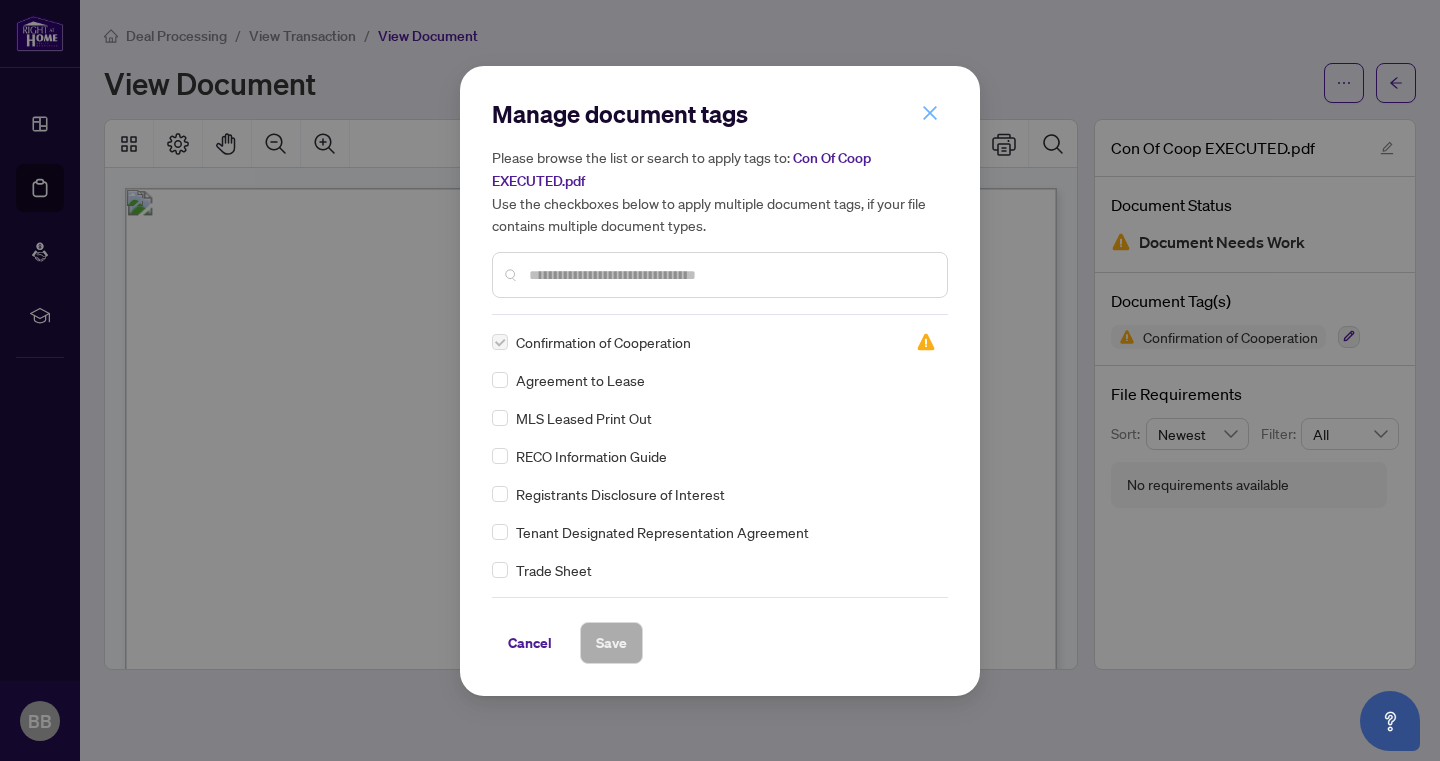 click 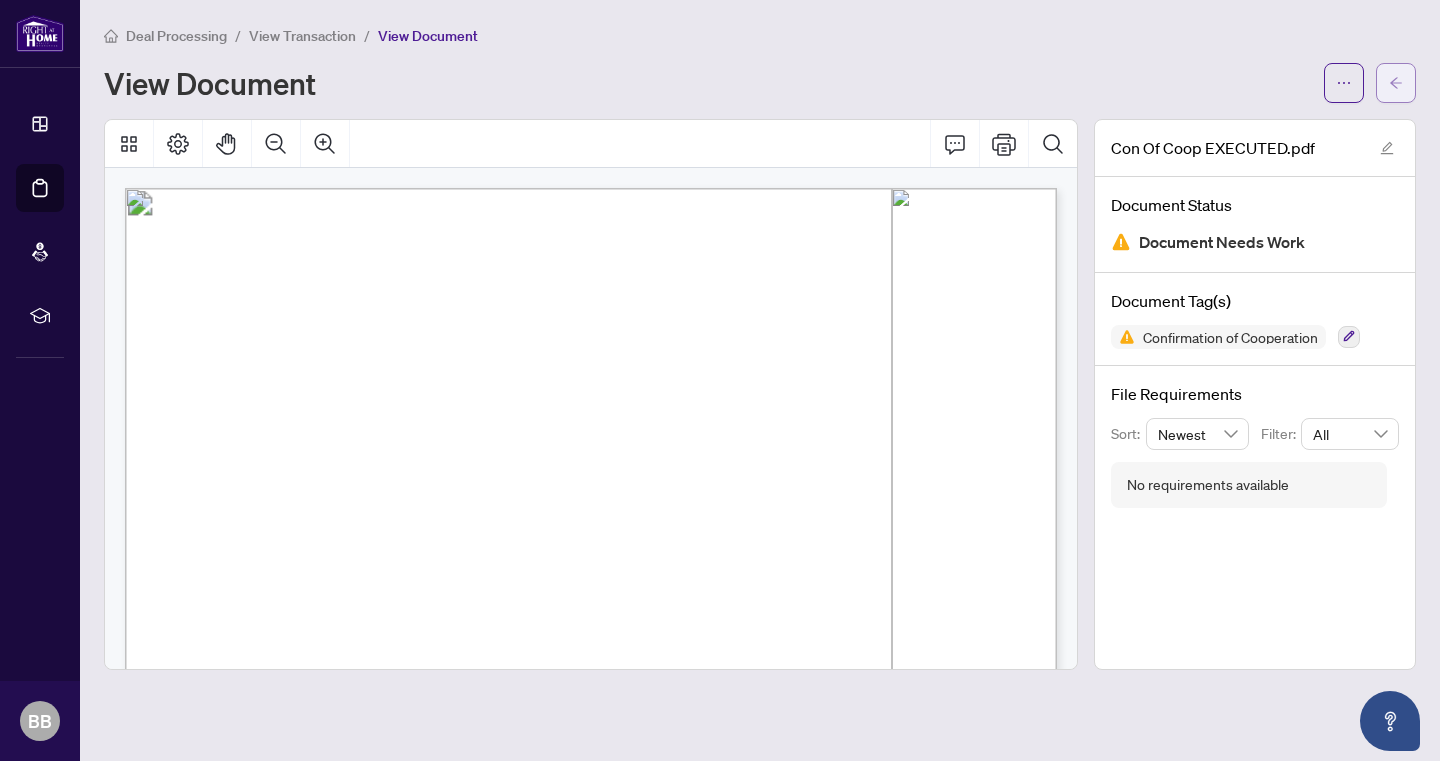 click 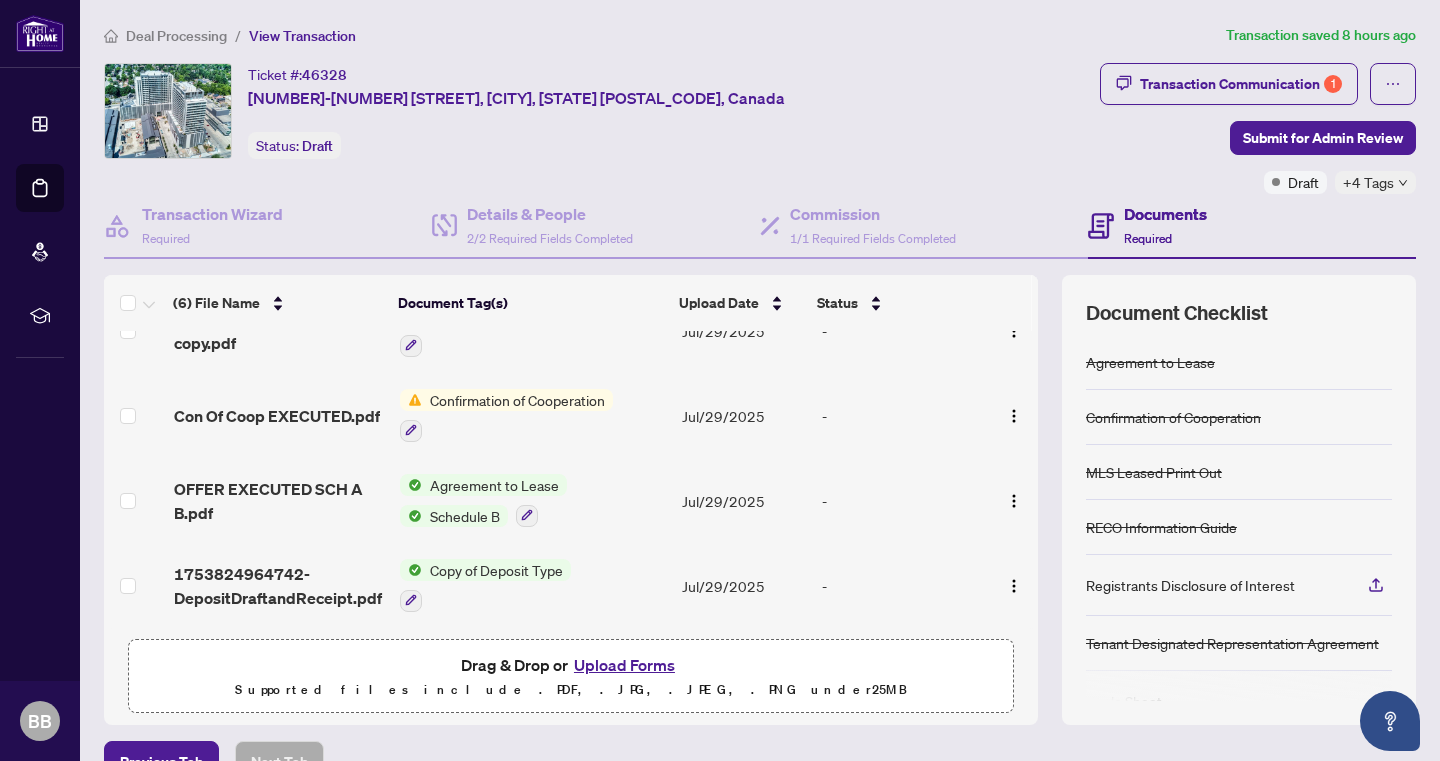 scroll, scrollTop: 219, scrollLeft: 0, axis: vertical 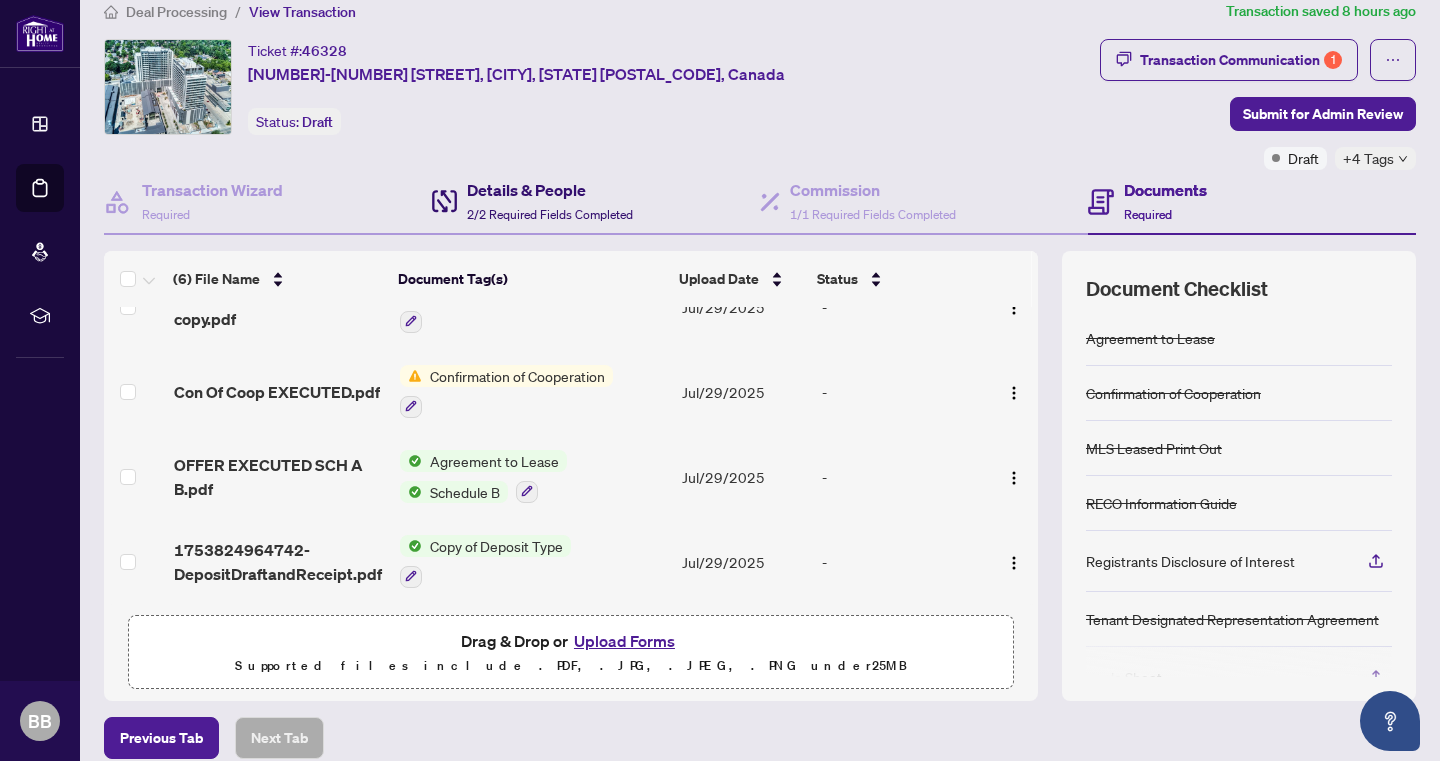 click on "Details & People" at bounding box center [550, 190] 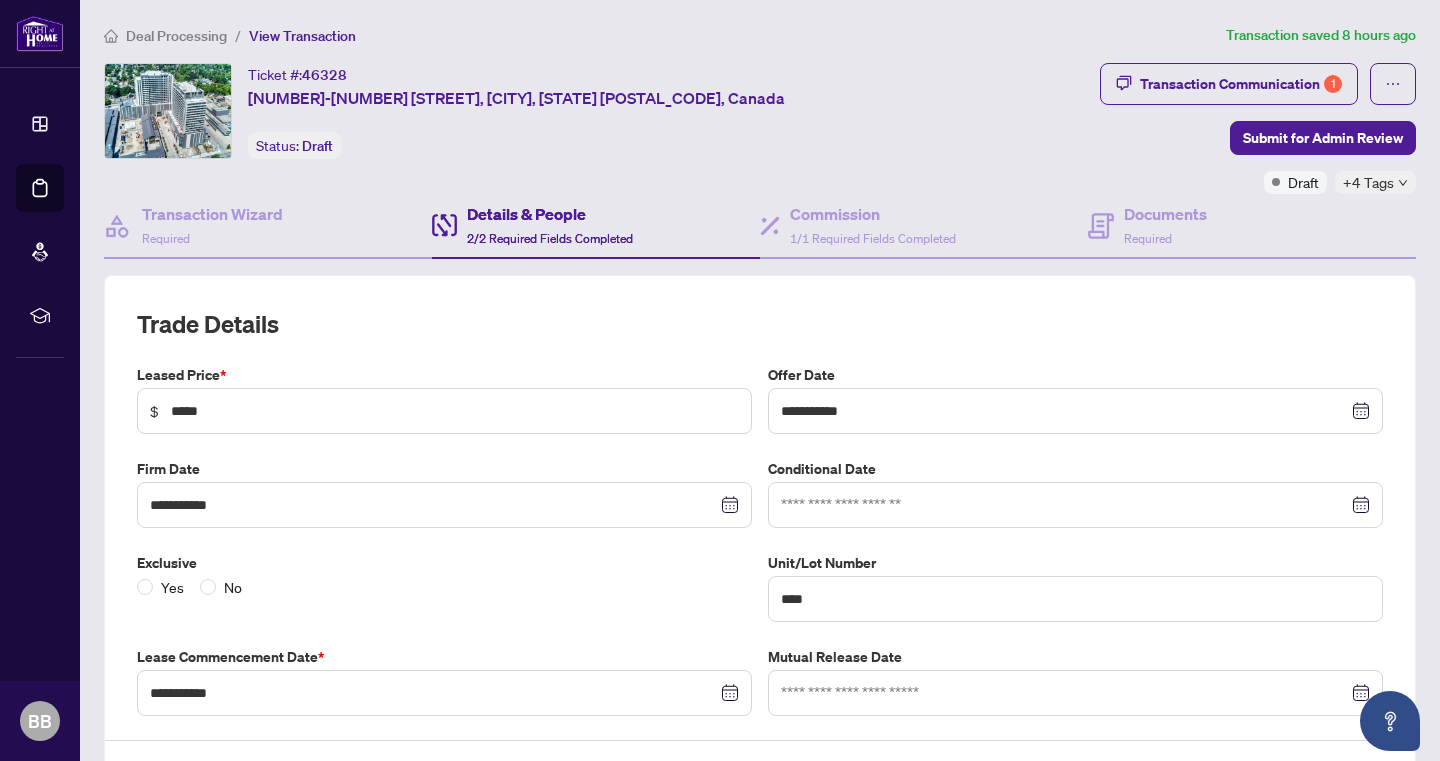 scroll, scrollTop: 0, scrollLeft: 0, axis: both 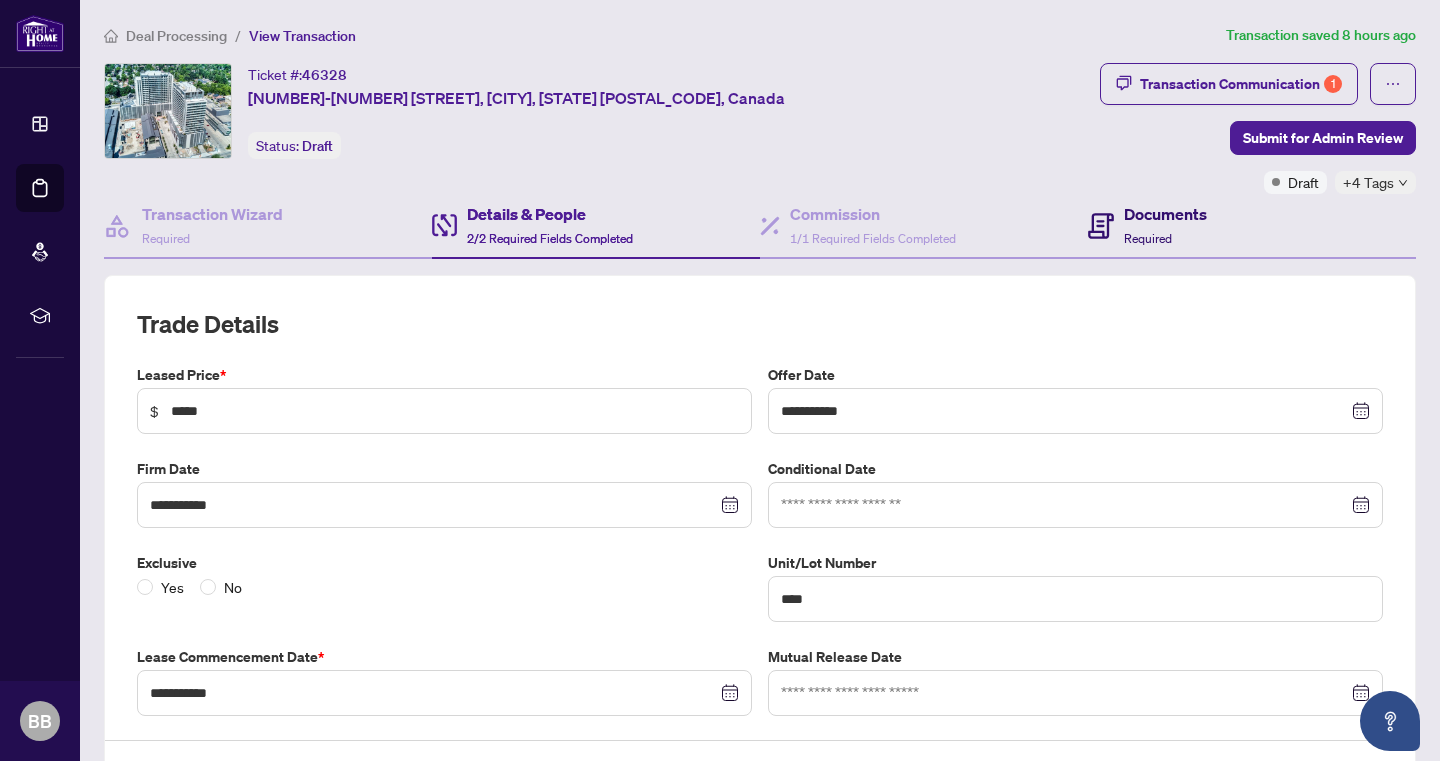click on "Documents Required" at bounding box center [1165, 225] 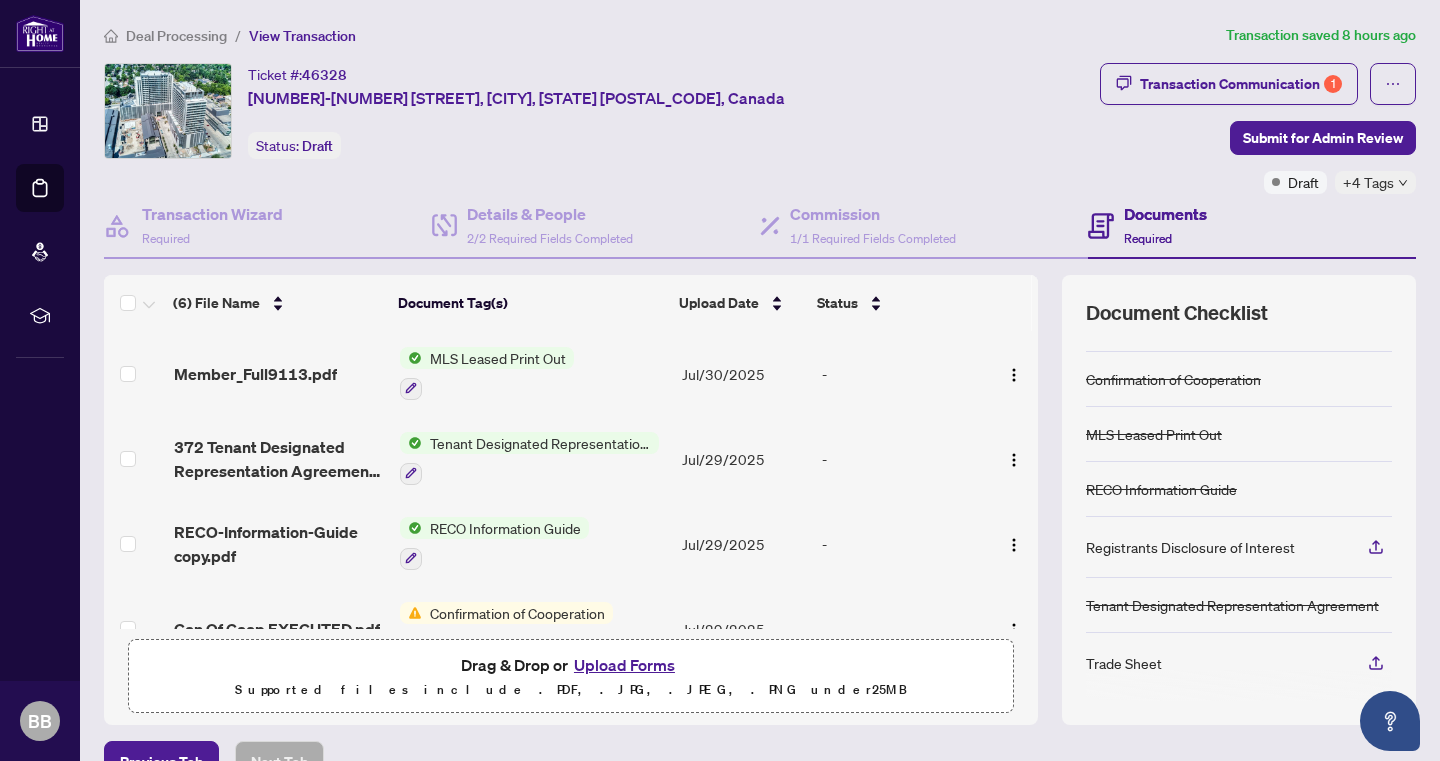 scroll, scrollTop: 38, scrollLeft: 0, axis: vertical 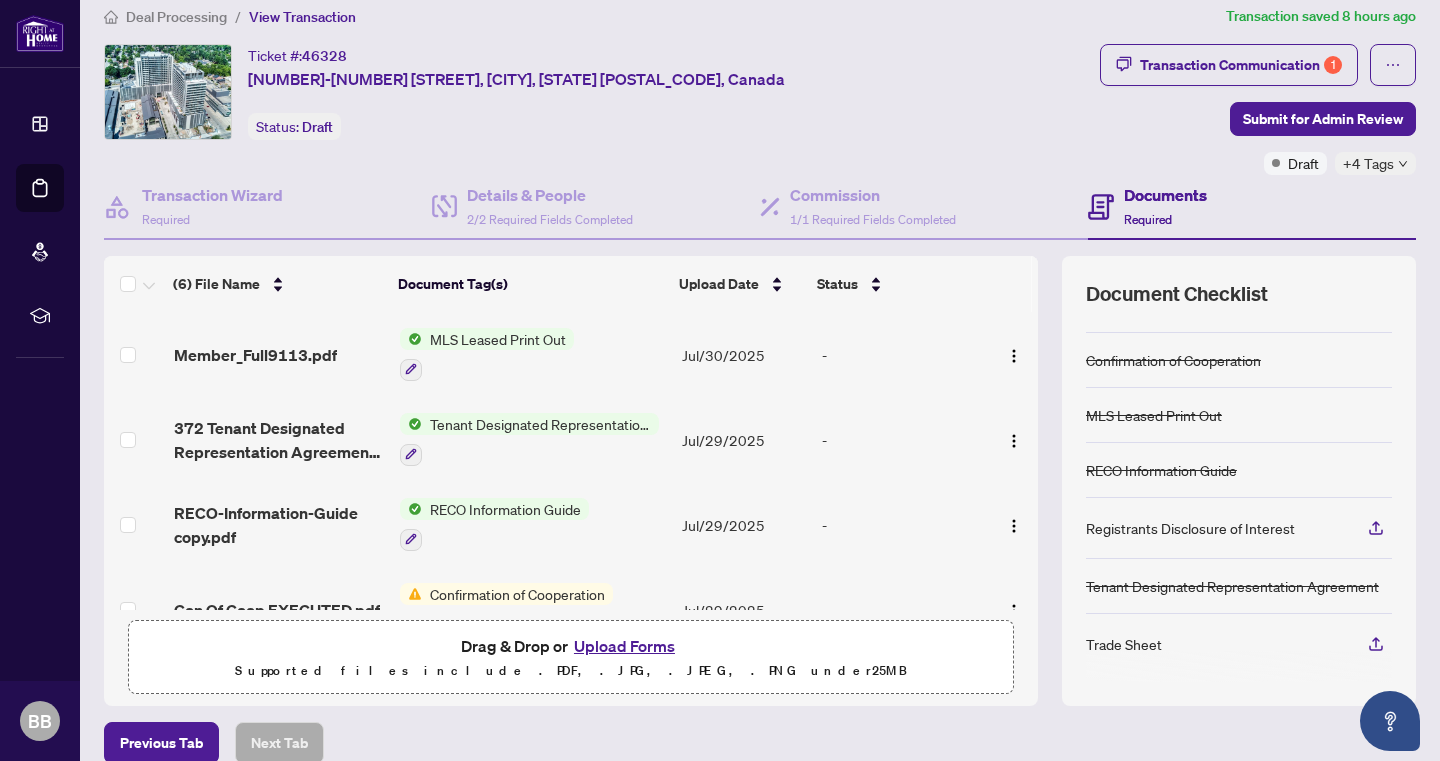 click on "Confirmation of Cooperation" at bounding box center [517, 594] 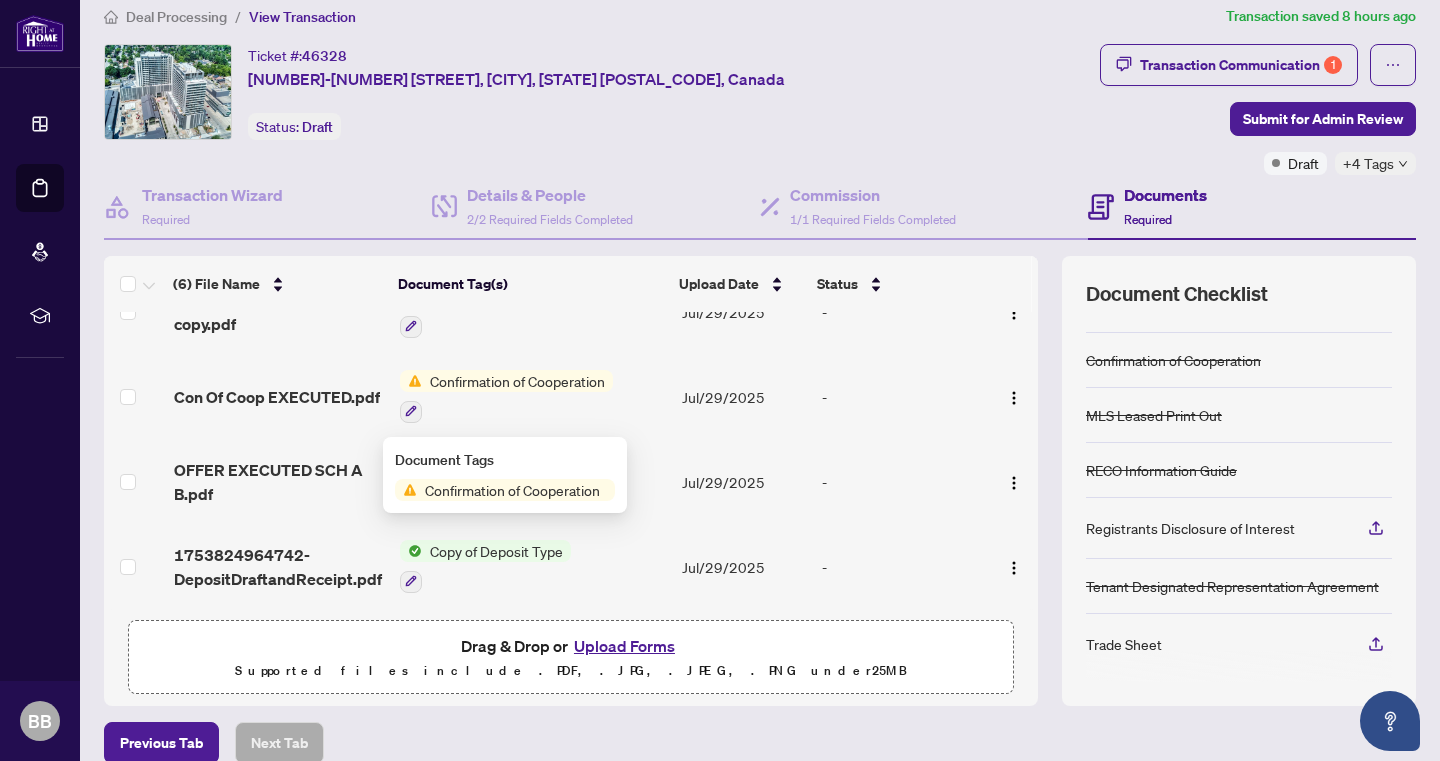 scroll, scrollTop: 190, scrollLeft: 0, axis: vertical 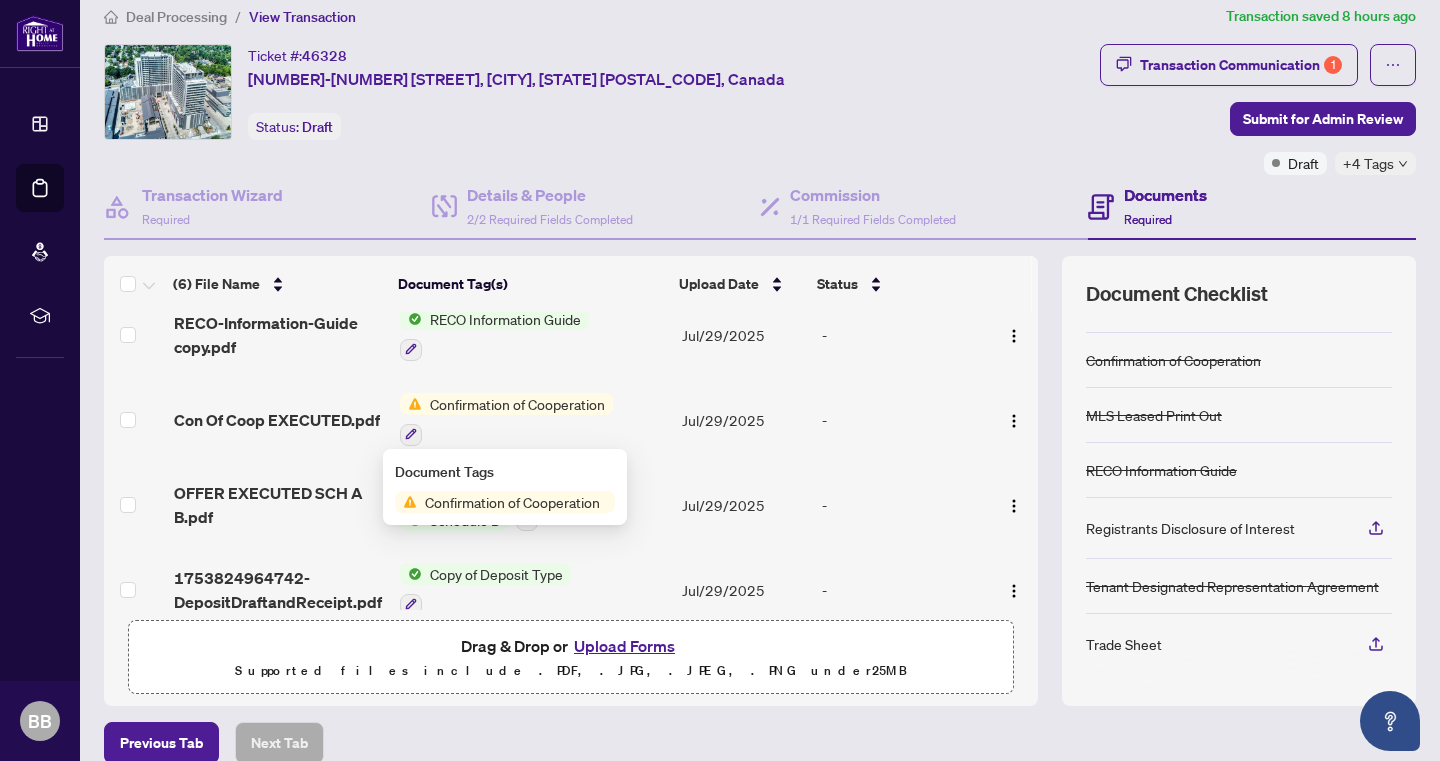 click on "-" at bounding box center (901, 419) 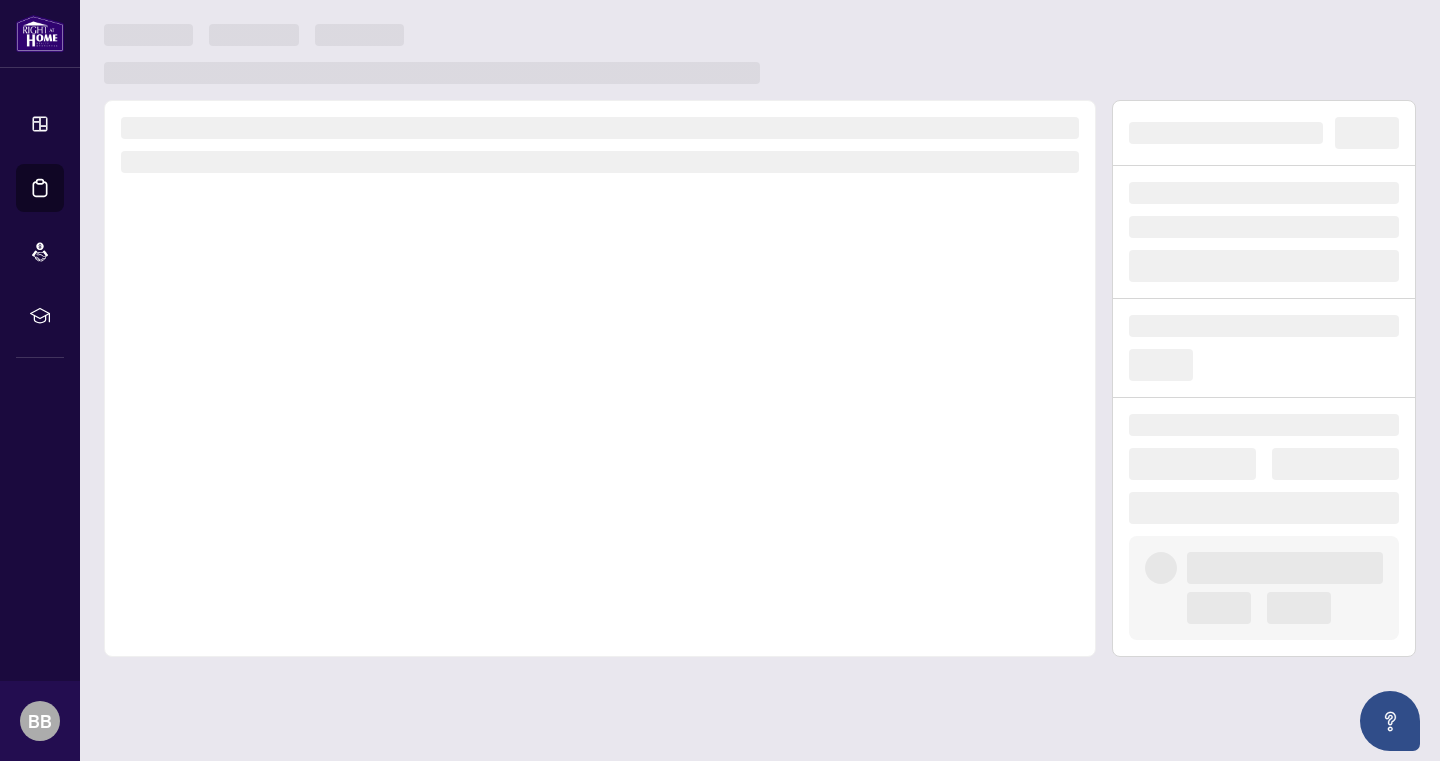scroll, scrollTop: 0, scrollLeft: 0, axis: both 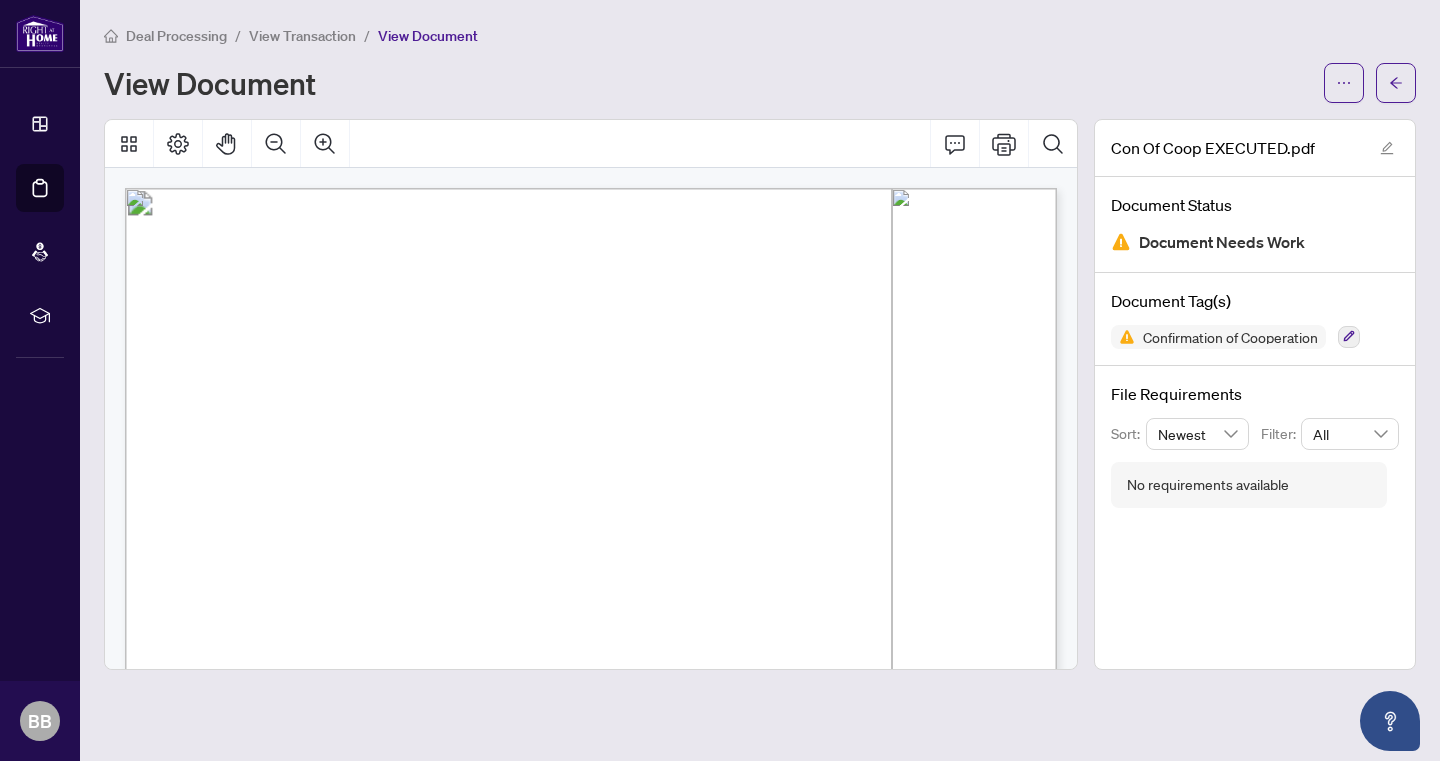 click at bounding box center [1121, 242] 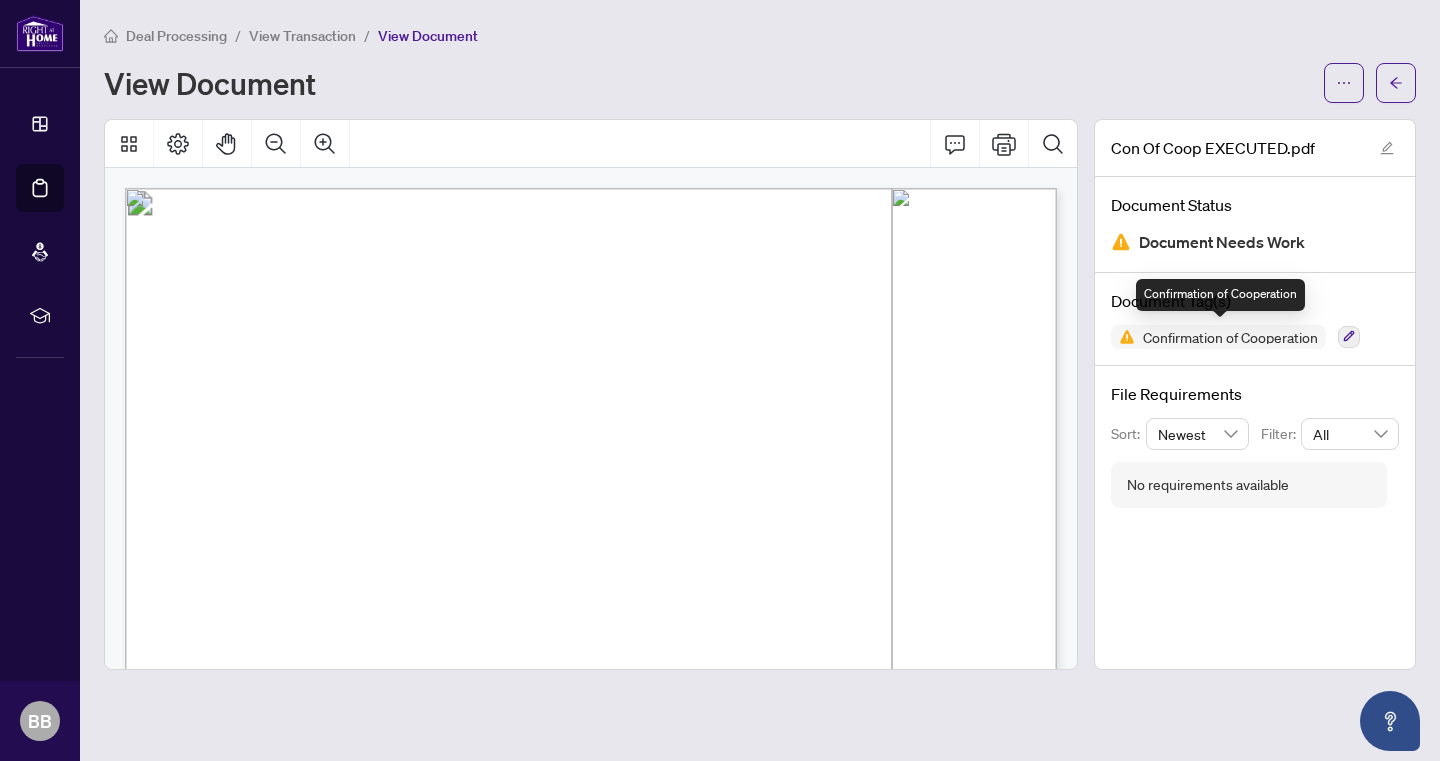 click at bounding box center [1123, 337] 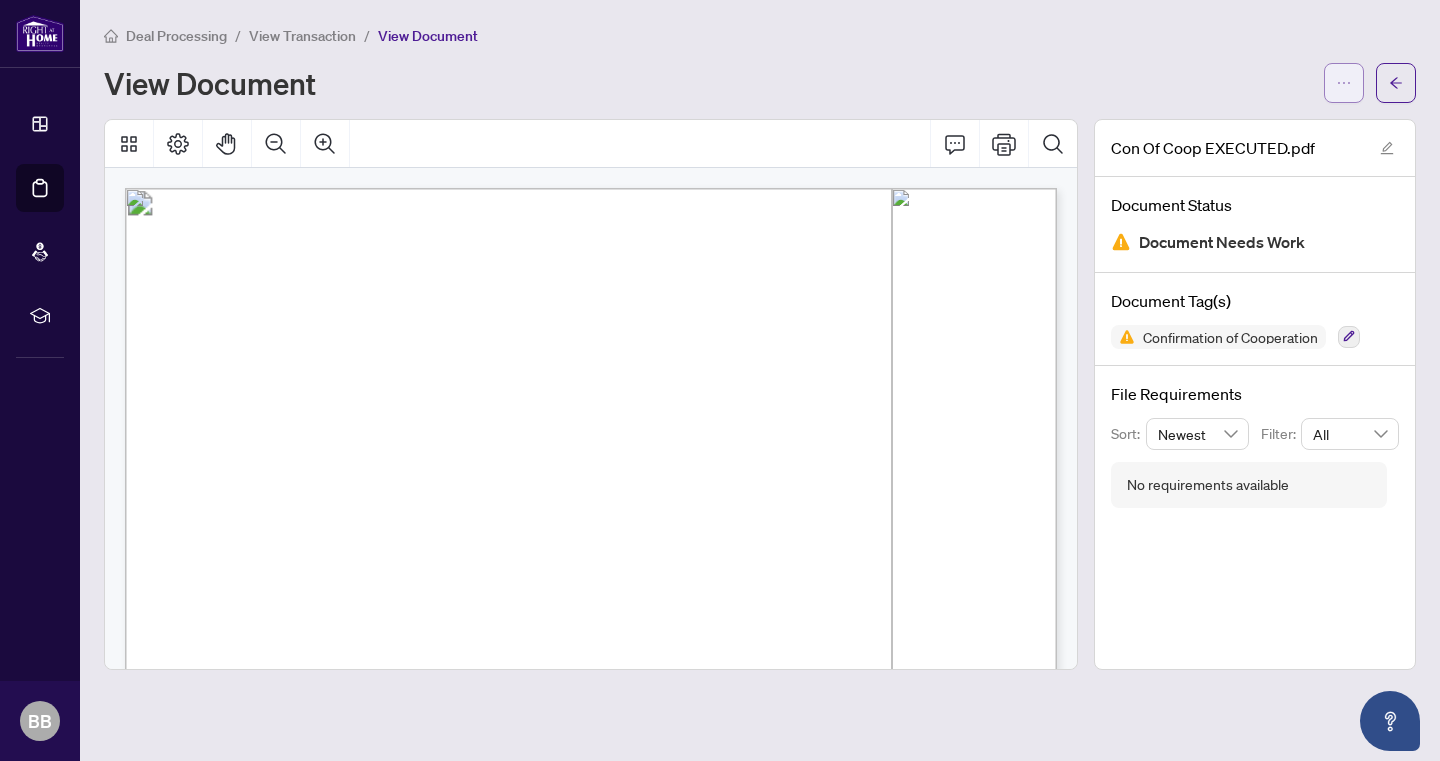 click 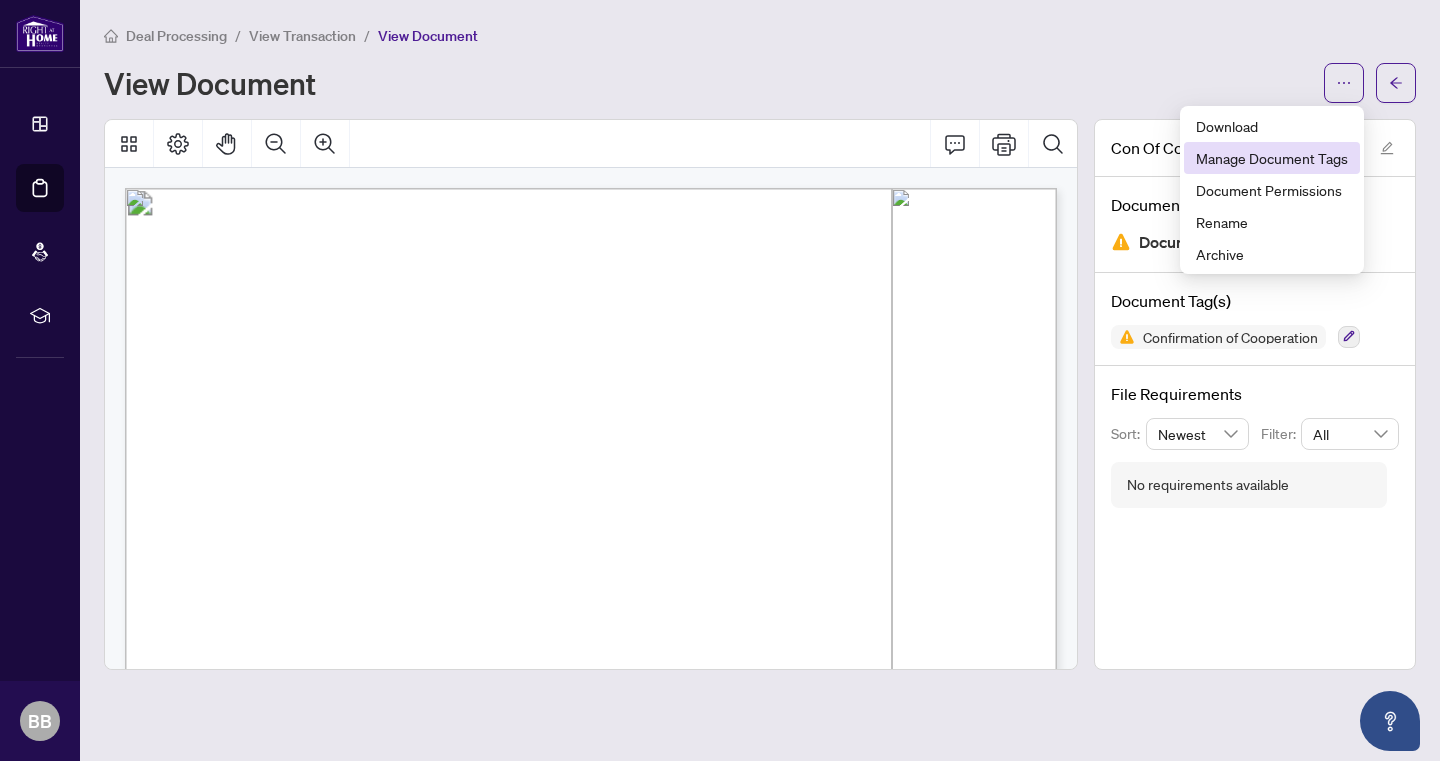 click on "Manage Document Tags" at bounding box center [1272, 158] 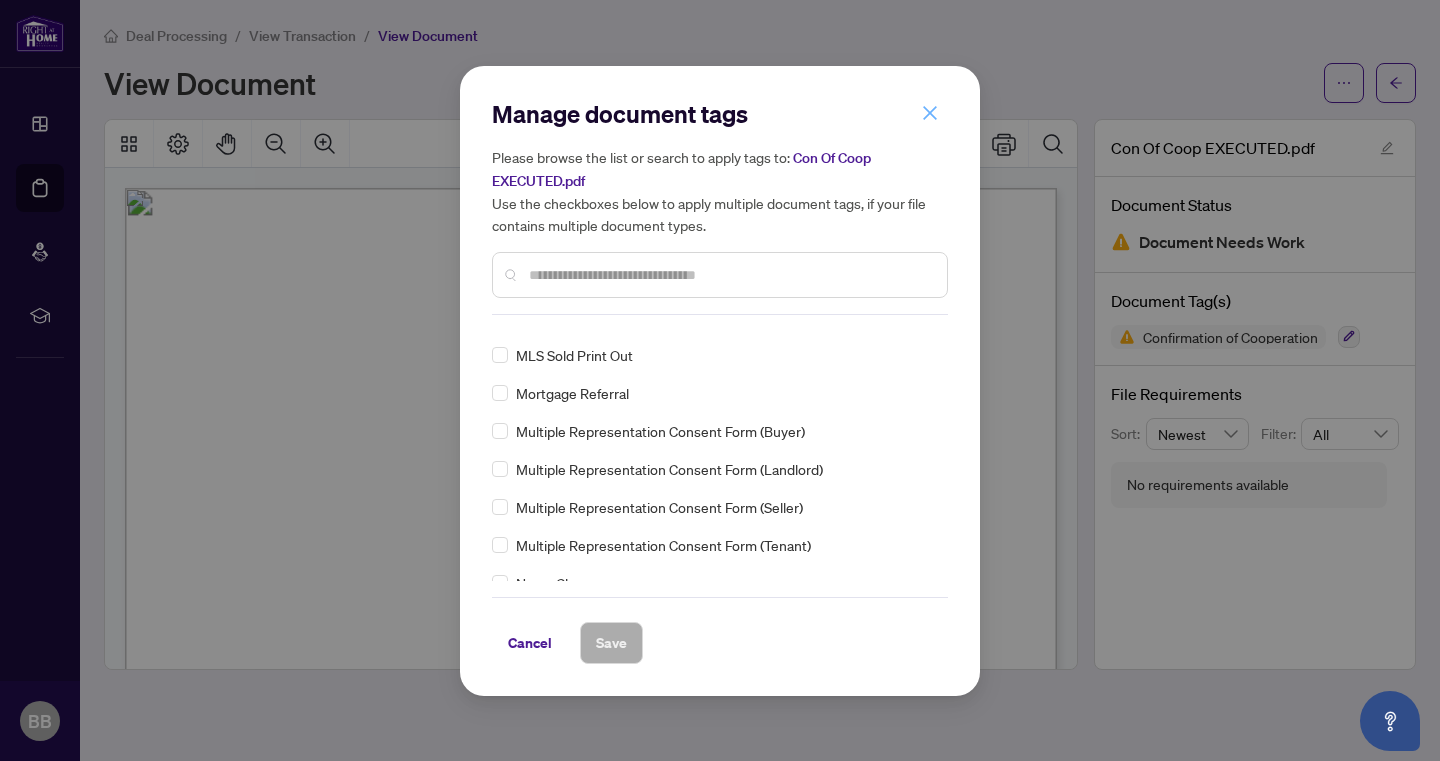scroll, scrollTop: 2936, scrollLeft: 0, axis: vertical 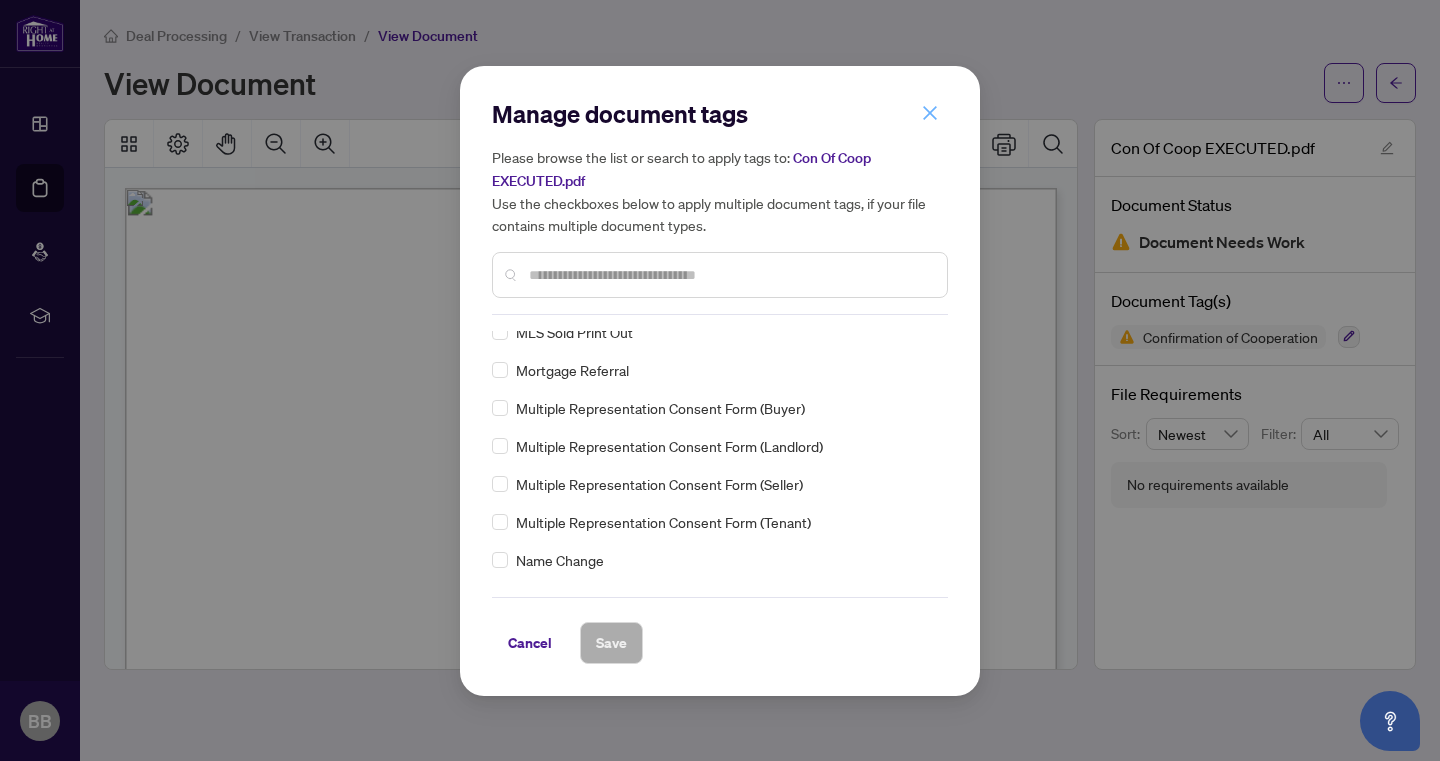 click 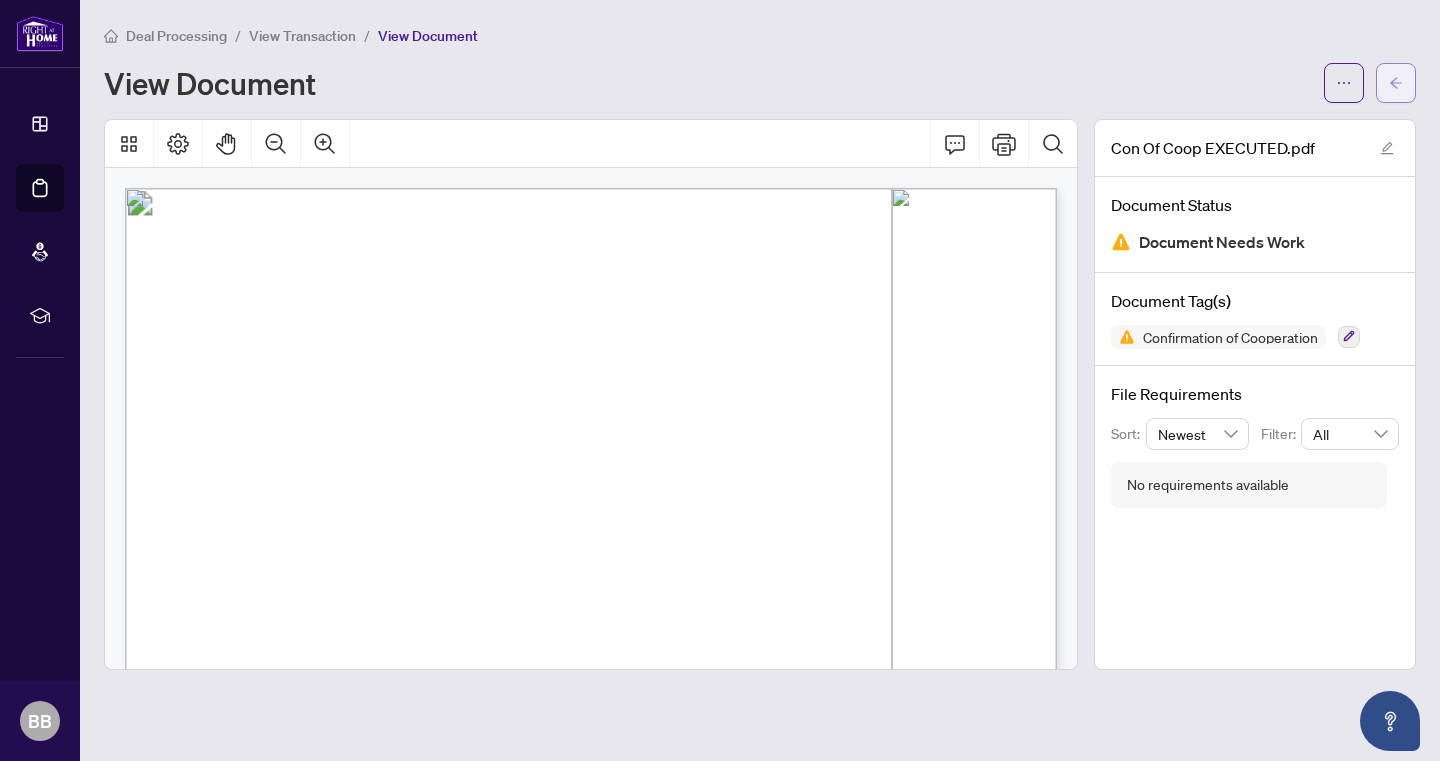 click at bounding box center (1396, 83) 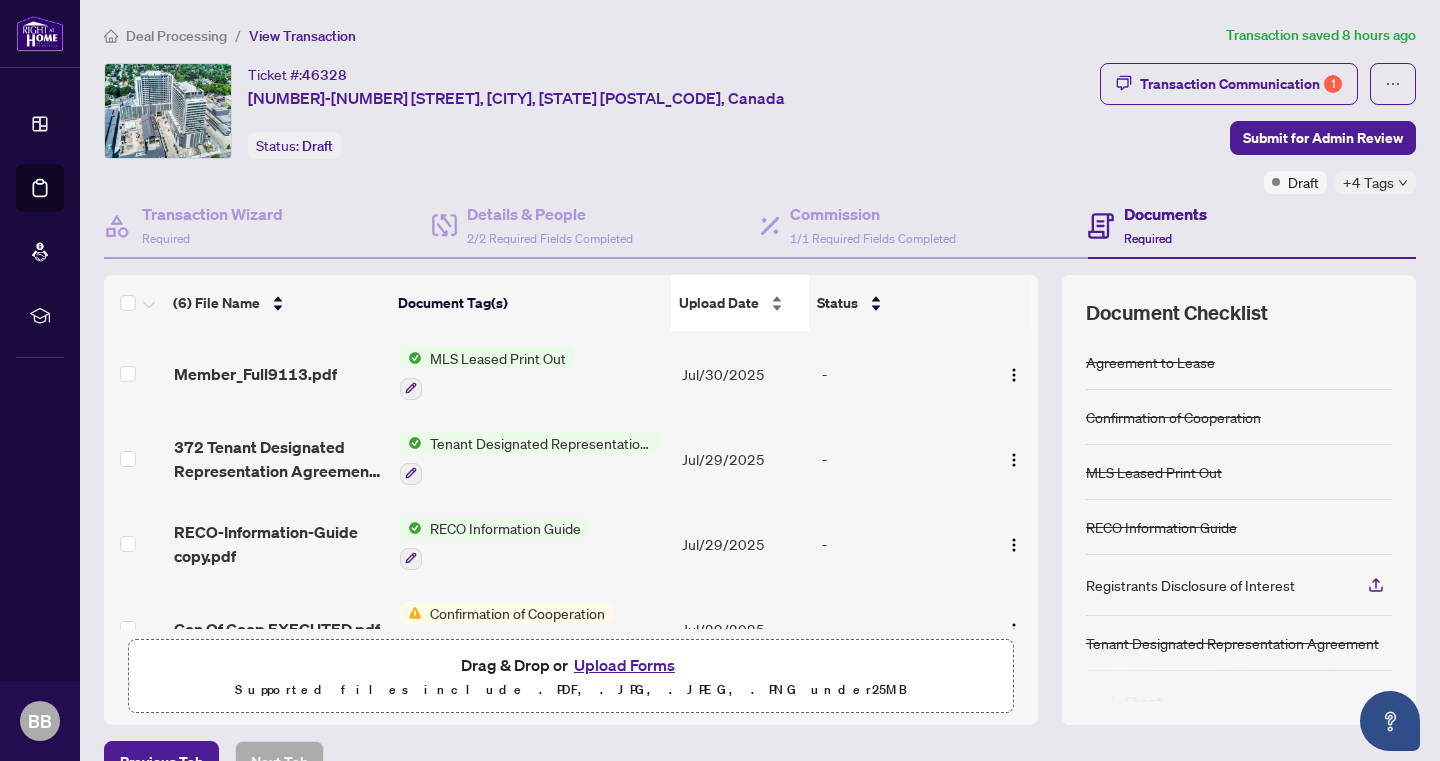 scroll, scrollTop: 111, scrollLeft: 0, axis: vertical 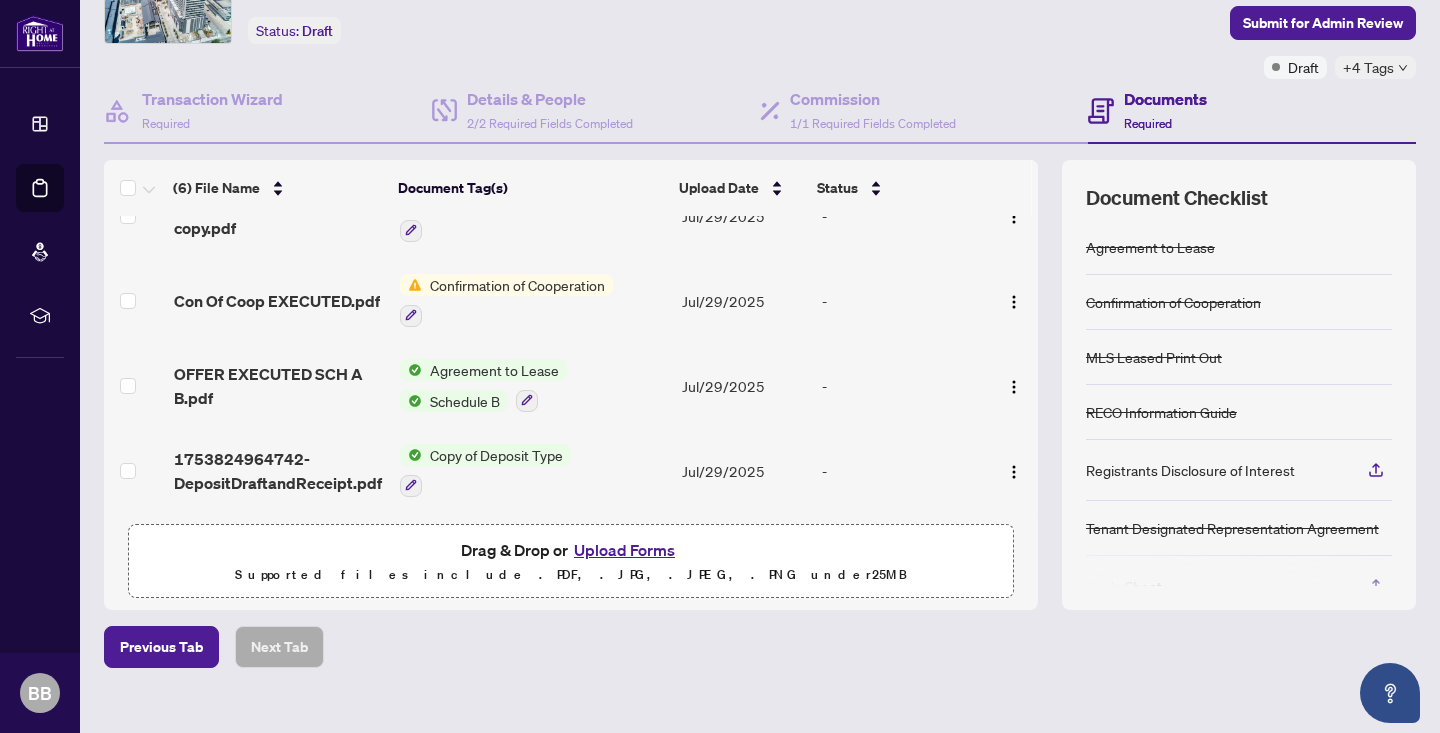 click on "Confirmation of Cooperation" at bounding box center [517, 285] 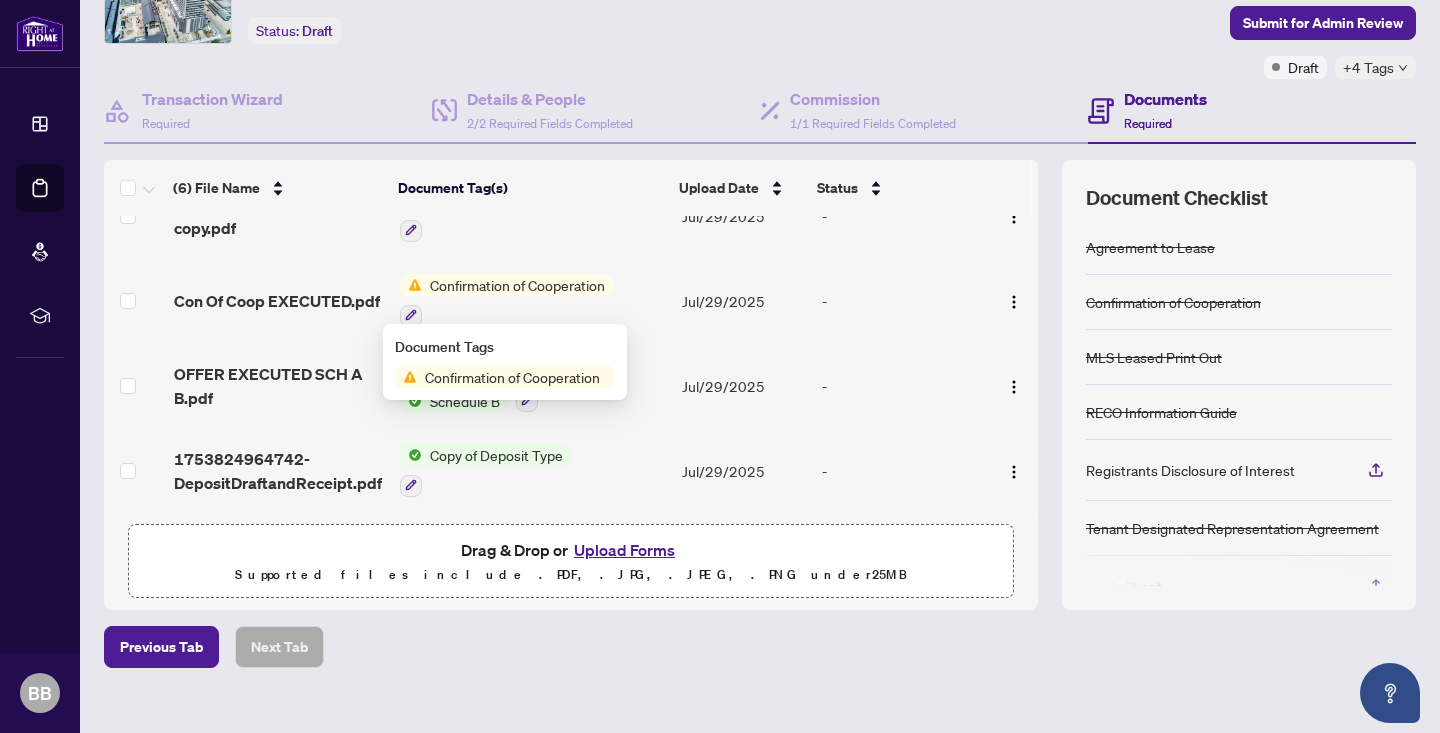 click on "Confirmation of Cooperation" at bounding box center [512, 377] 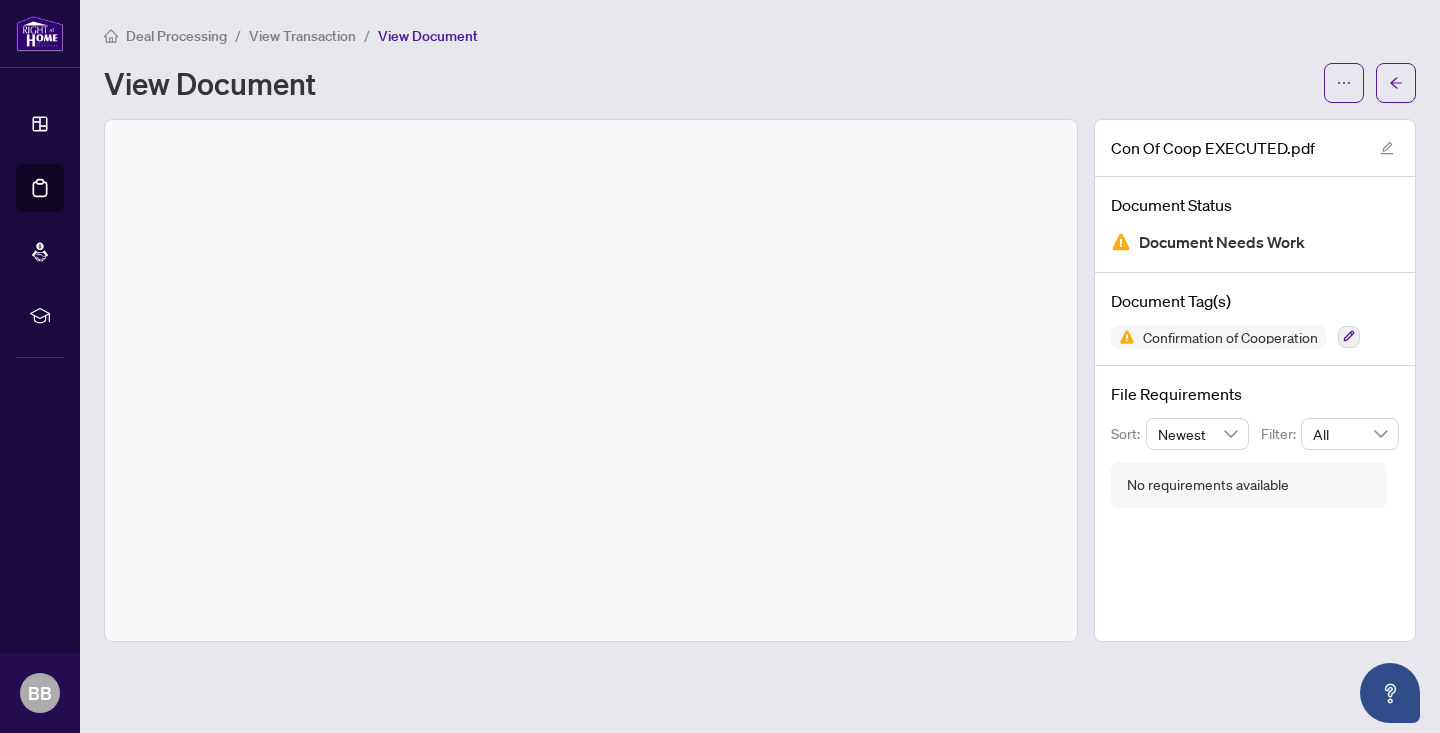 scroll, scrollTop: 0, scrollLeft: 0, axis: both 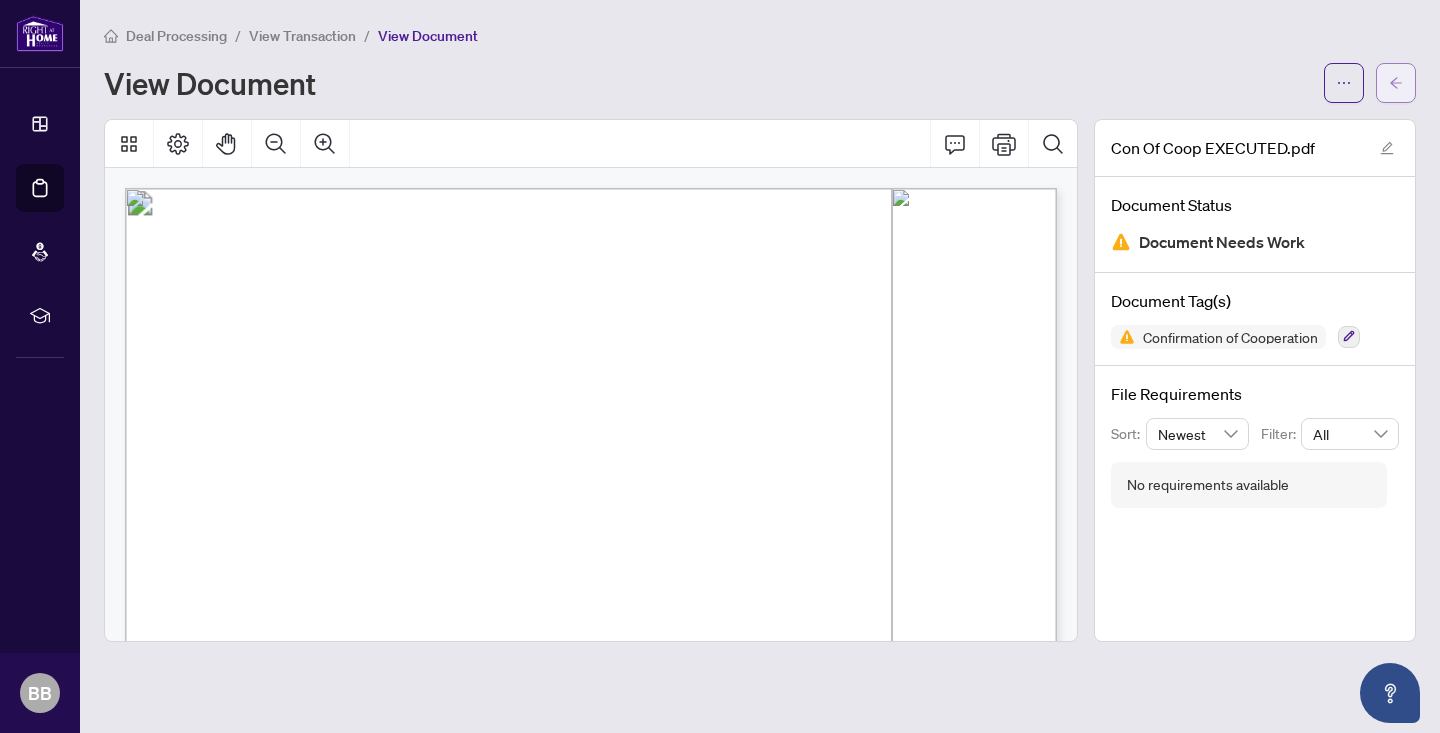click at bounding box center (1396, 83) 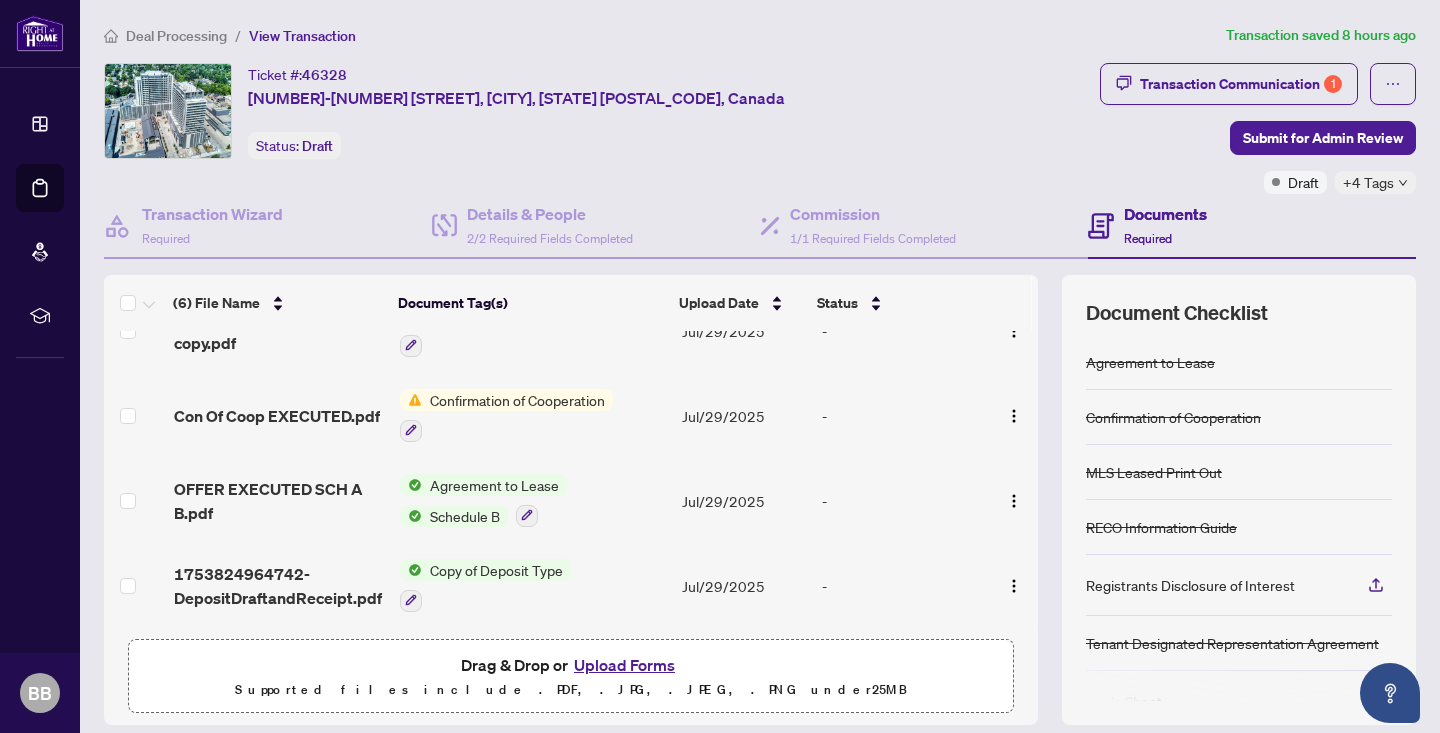 scroll, scrollTop: 219, scrollLeft: 0, axis: vertical 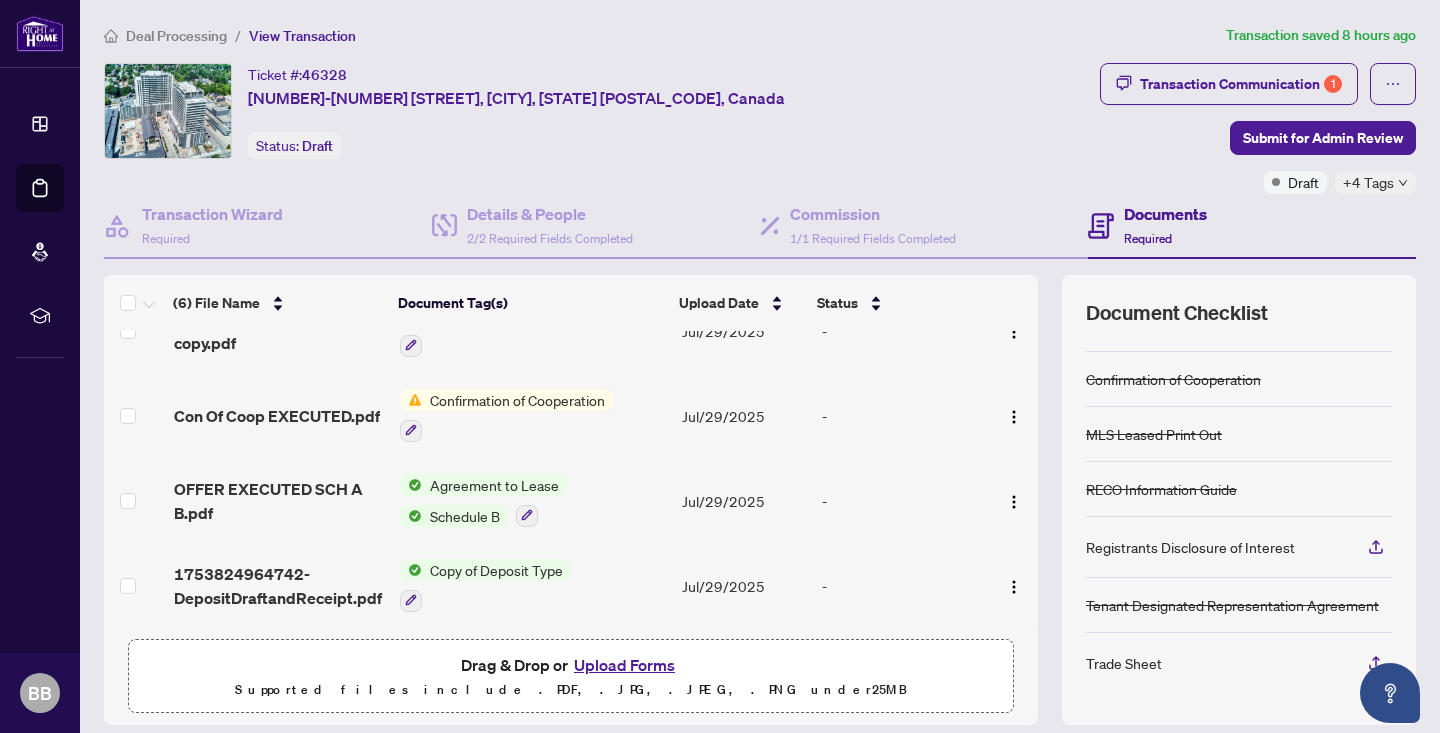 click on "+4 Tags" at bounding box center [1368, 182] 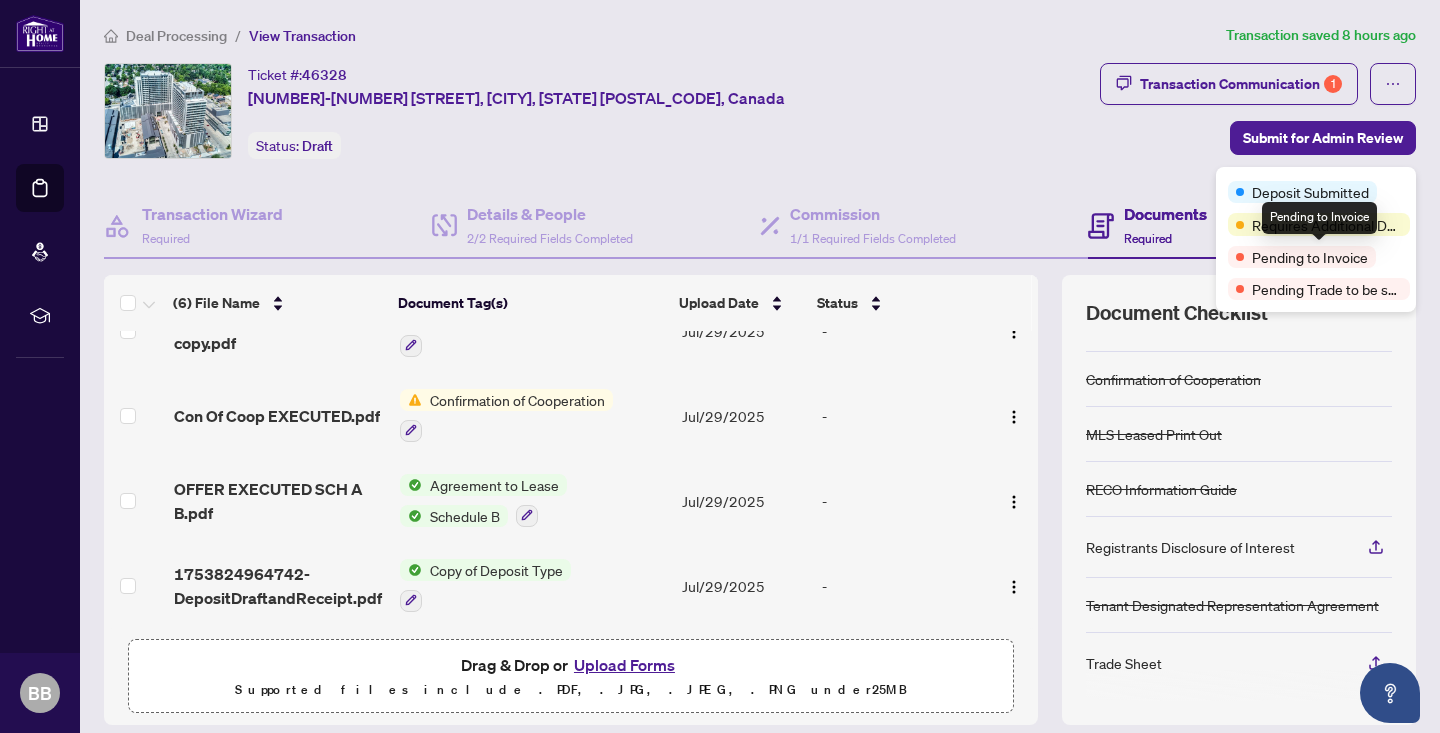 click on "Pending to Invoice" at bounding box center (1310, 257) 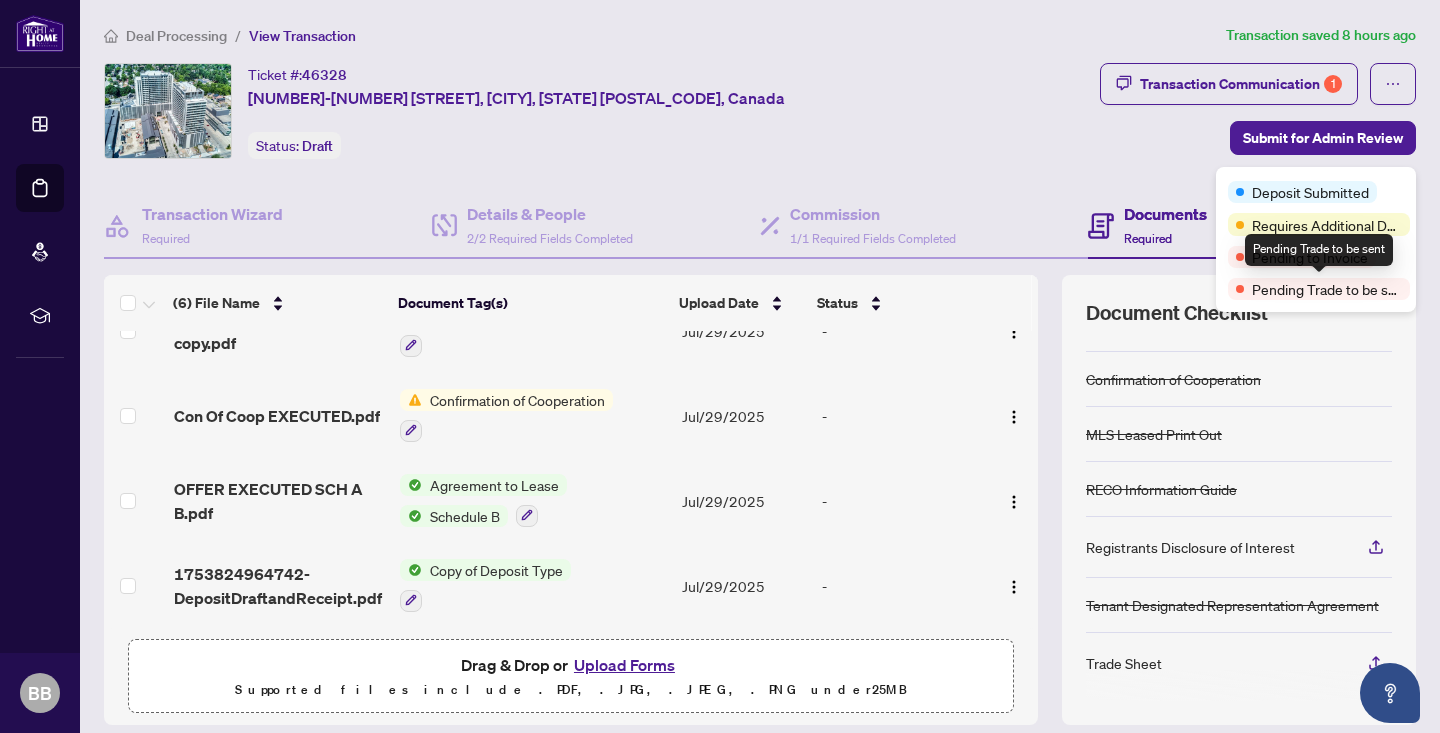 click on "Pending Trade to be sent" at bounding box center (1327, 289) 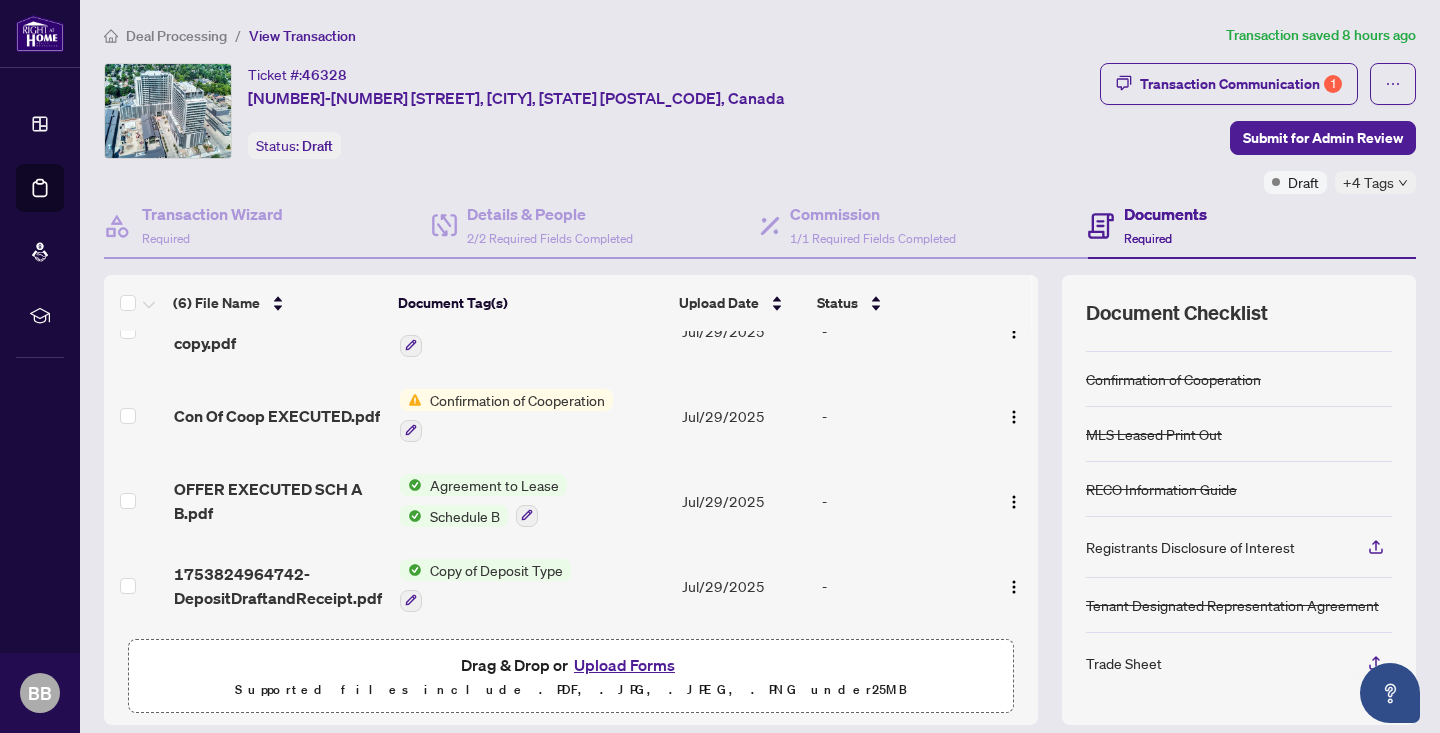click on "Ticket #:  46328 1607-50 Grand Avenue, Cambridge, ON N1S 2L8, Canada Status:   Draft" at bounding box center (598, 111) 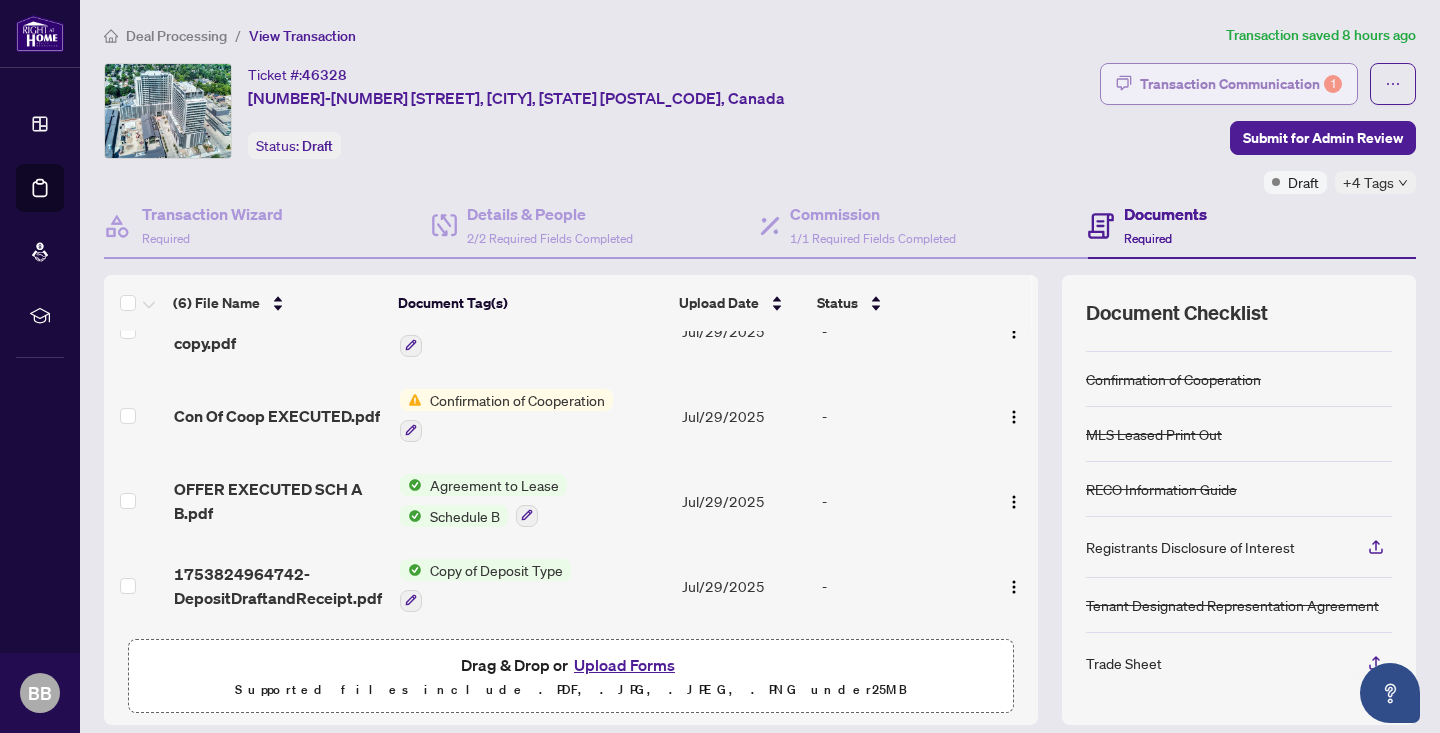 click on "Transaction Communication 1" at bounding box center [1241, 84] 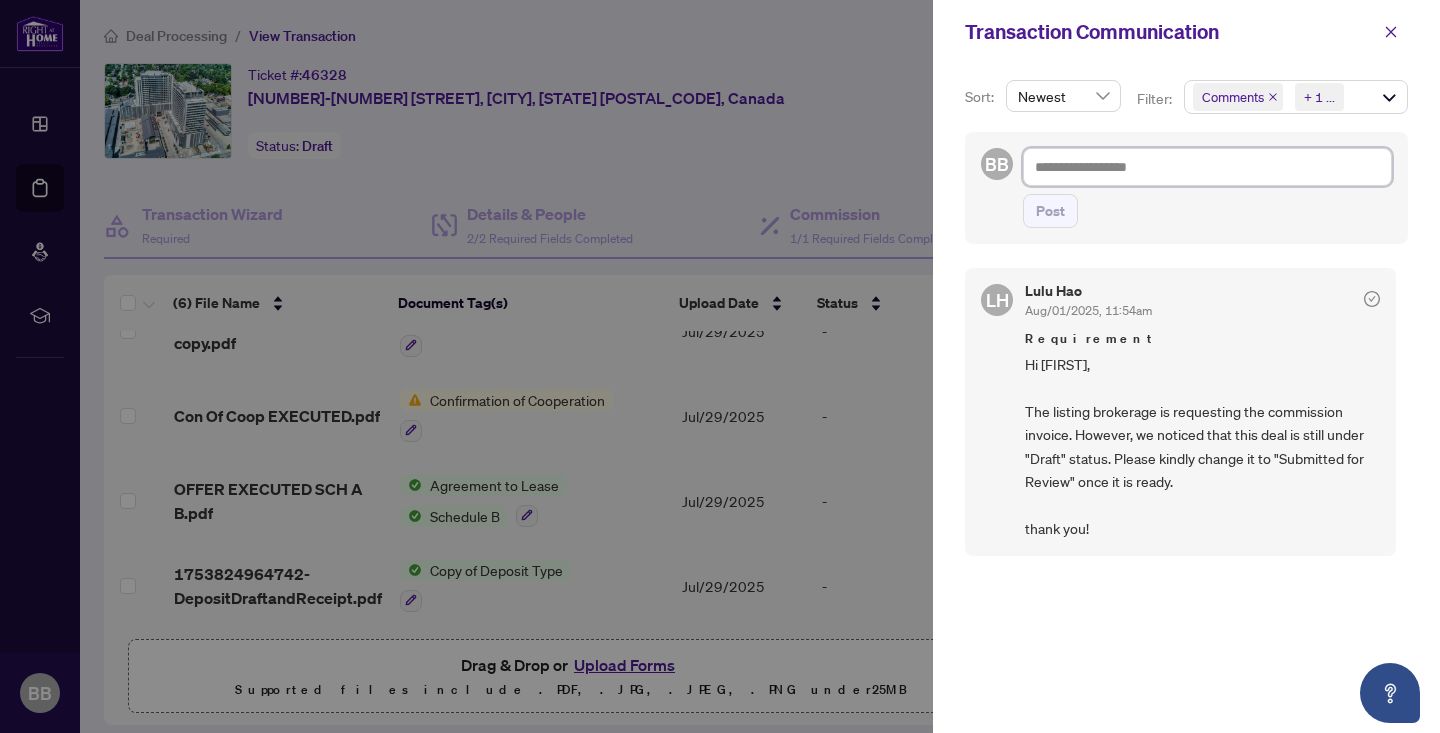 click at bounding box center [1207, 167] 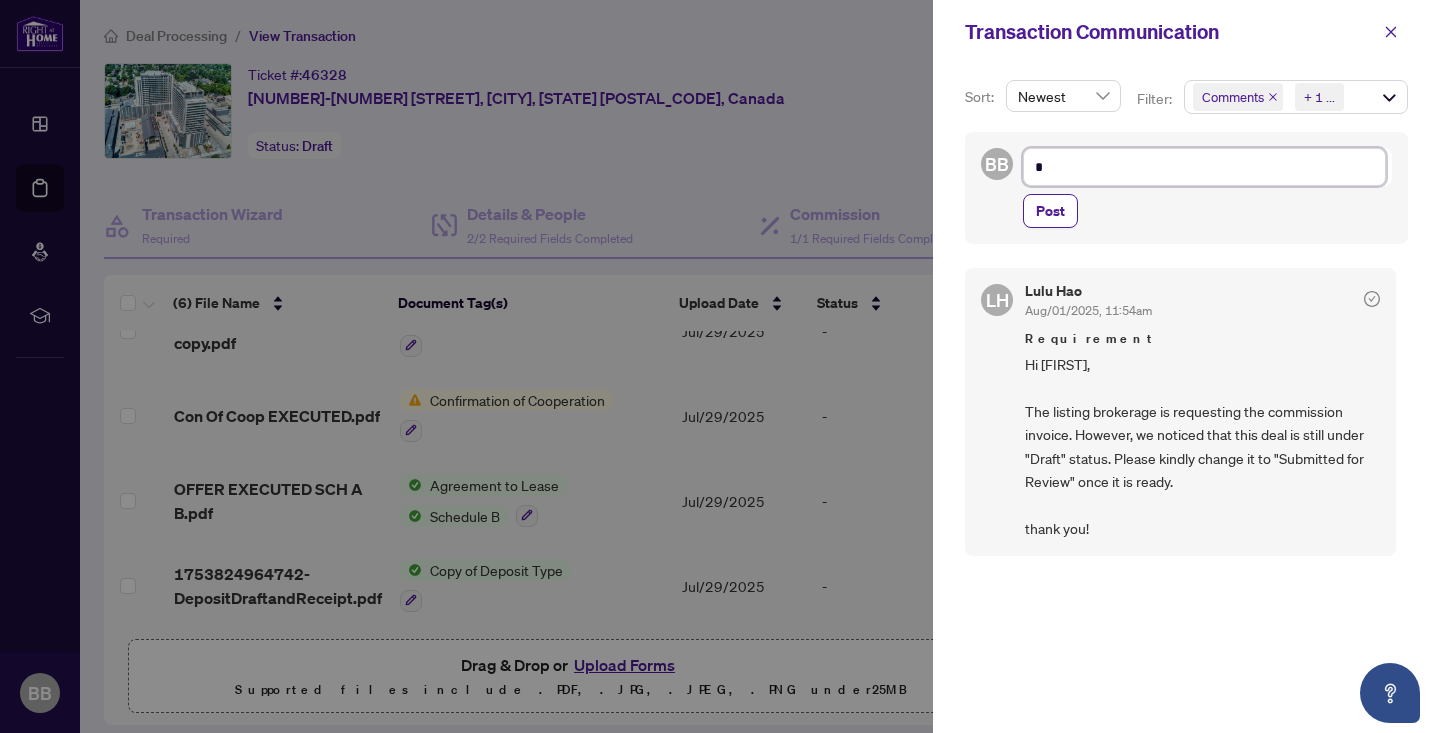 type on "**" 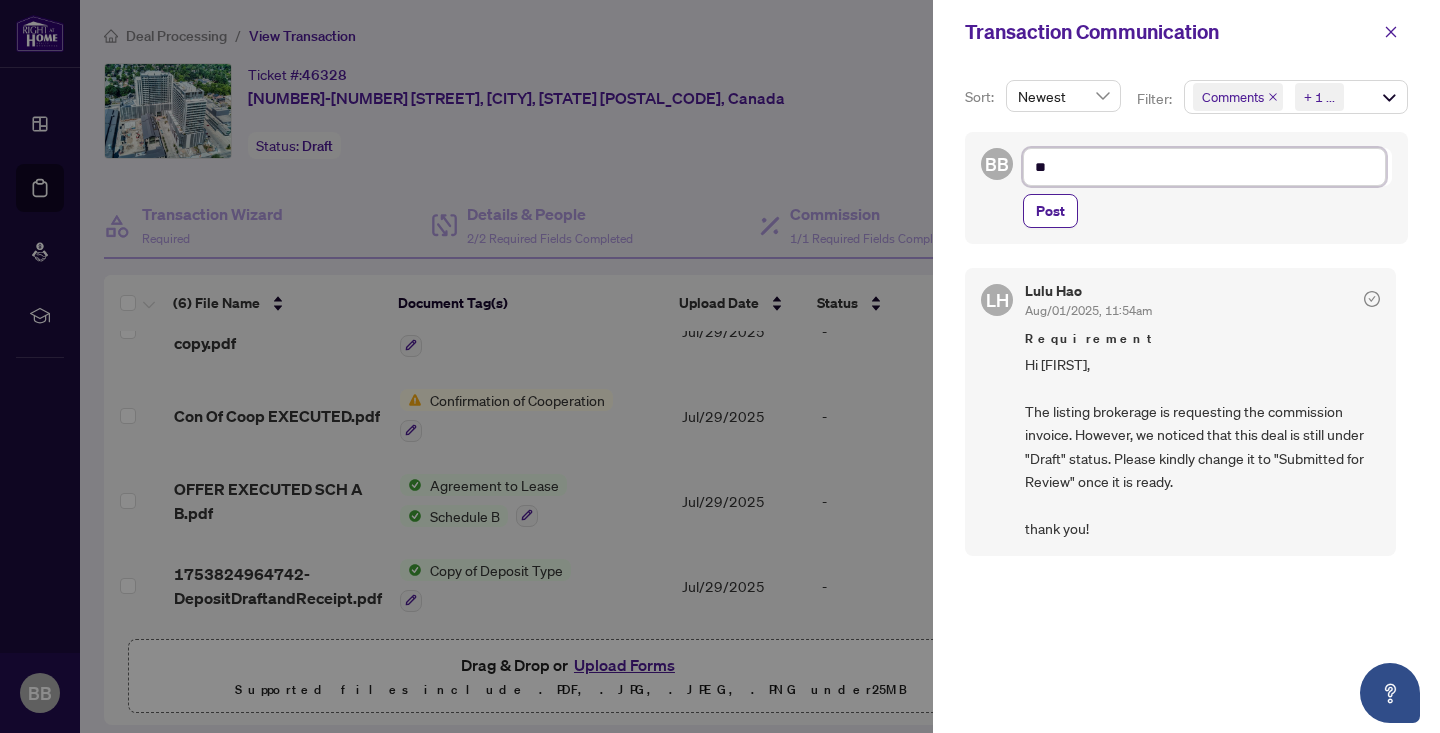 type on "**" 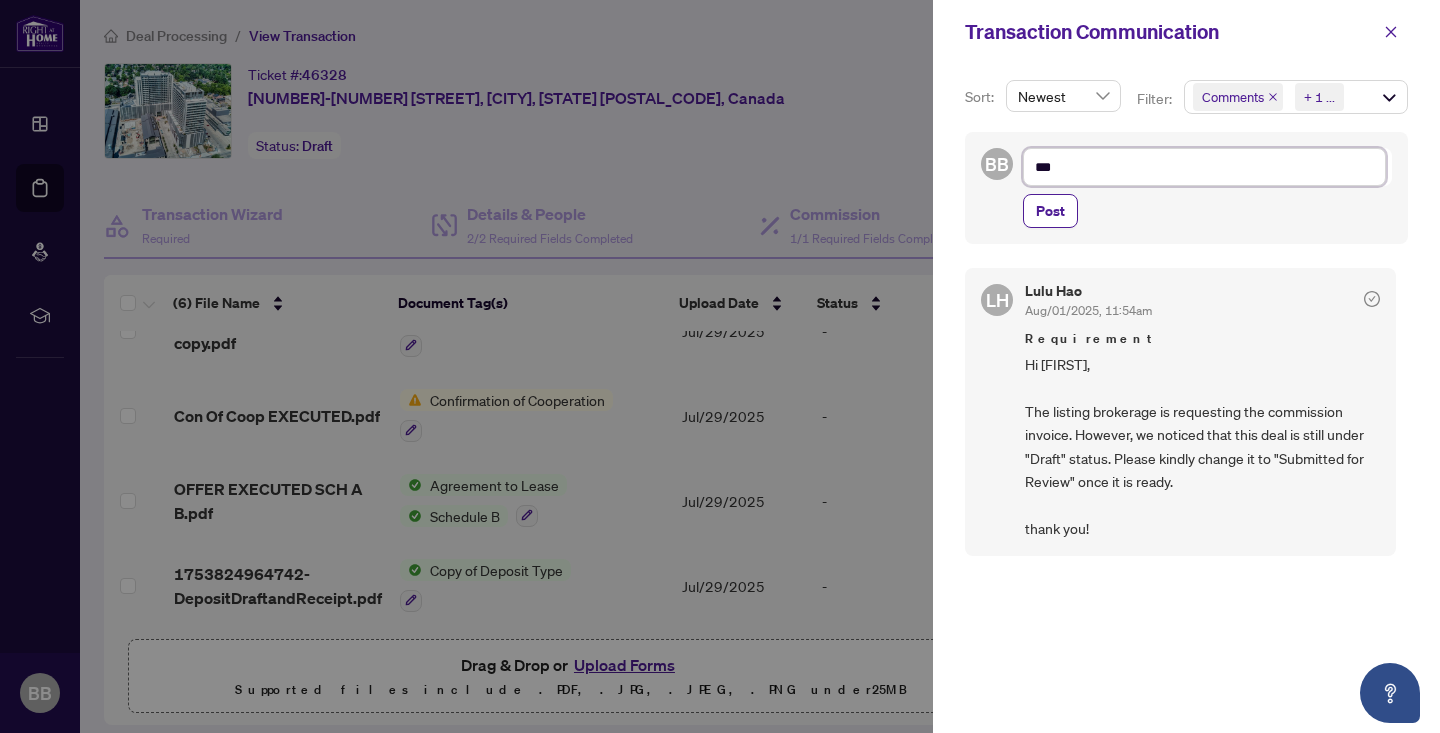type on "****" 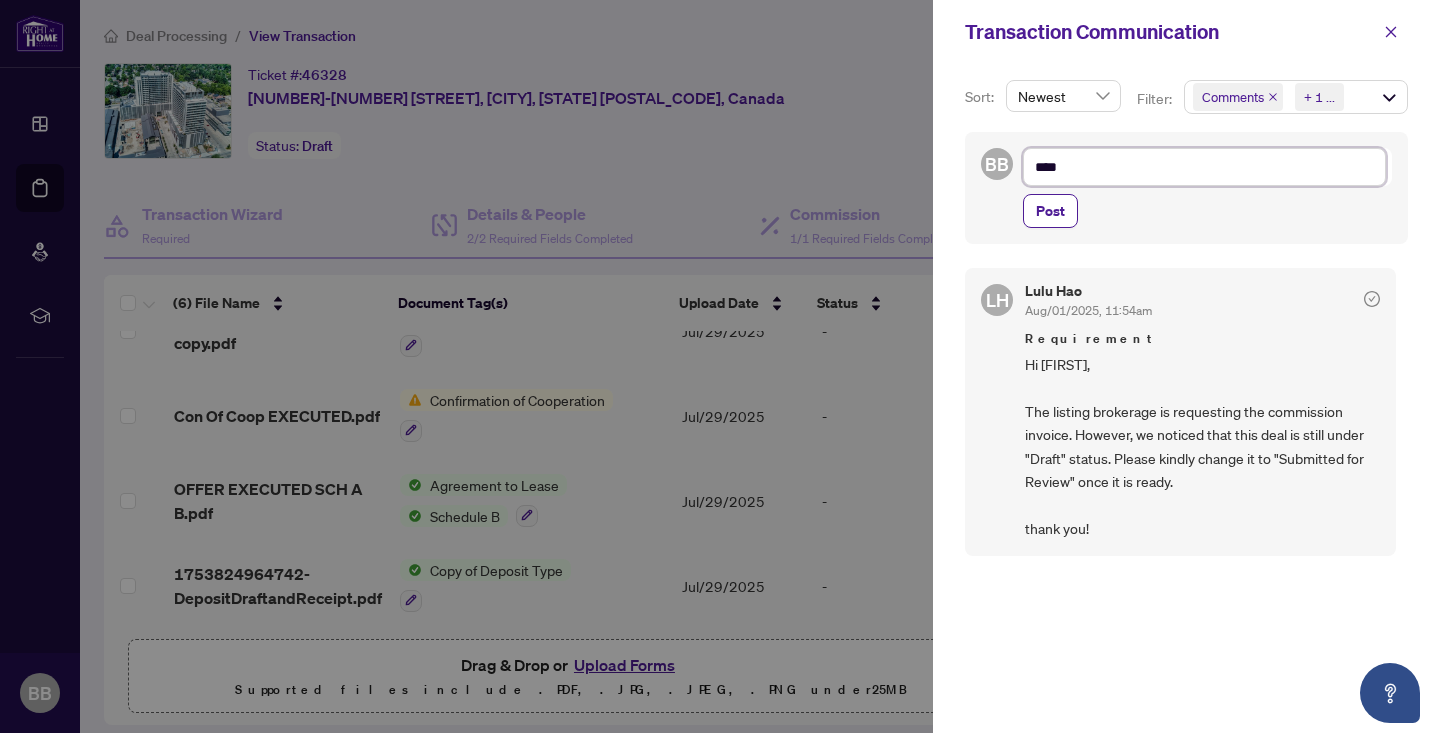 type on "*****" 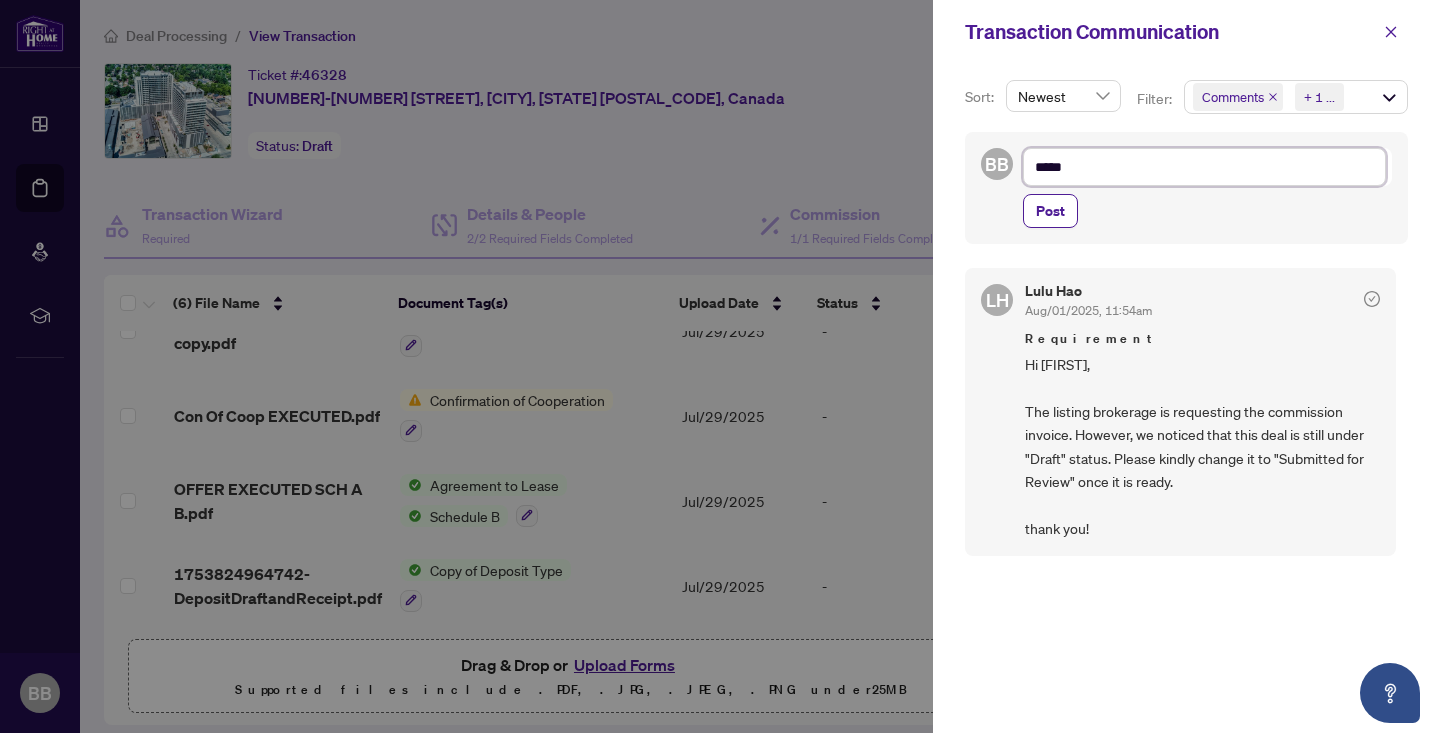 type on "******" 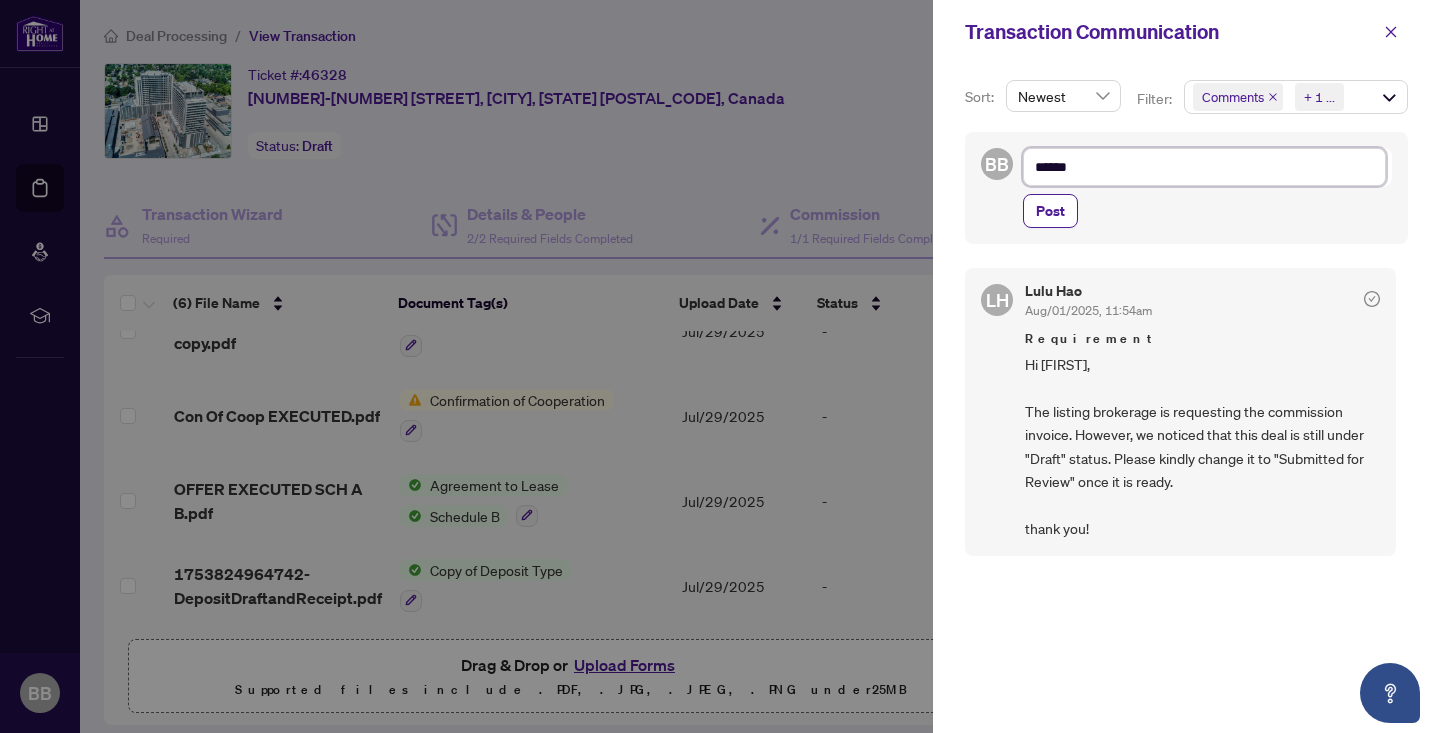 type on "*******" 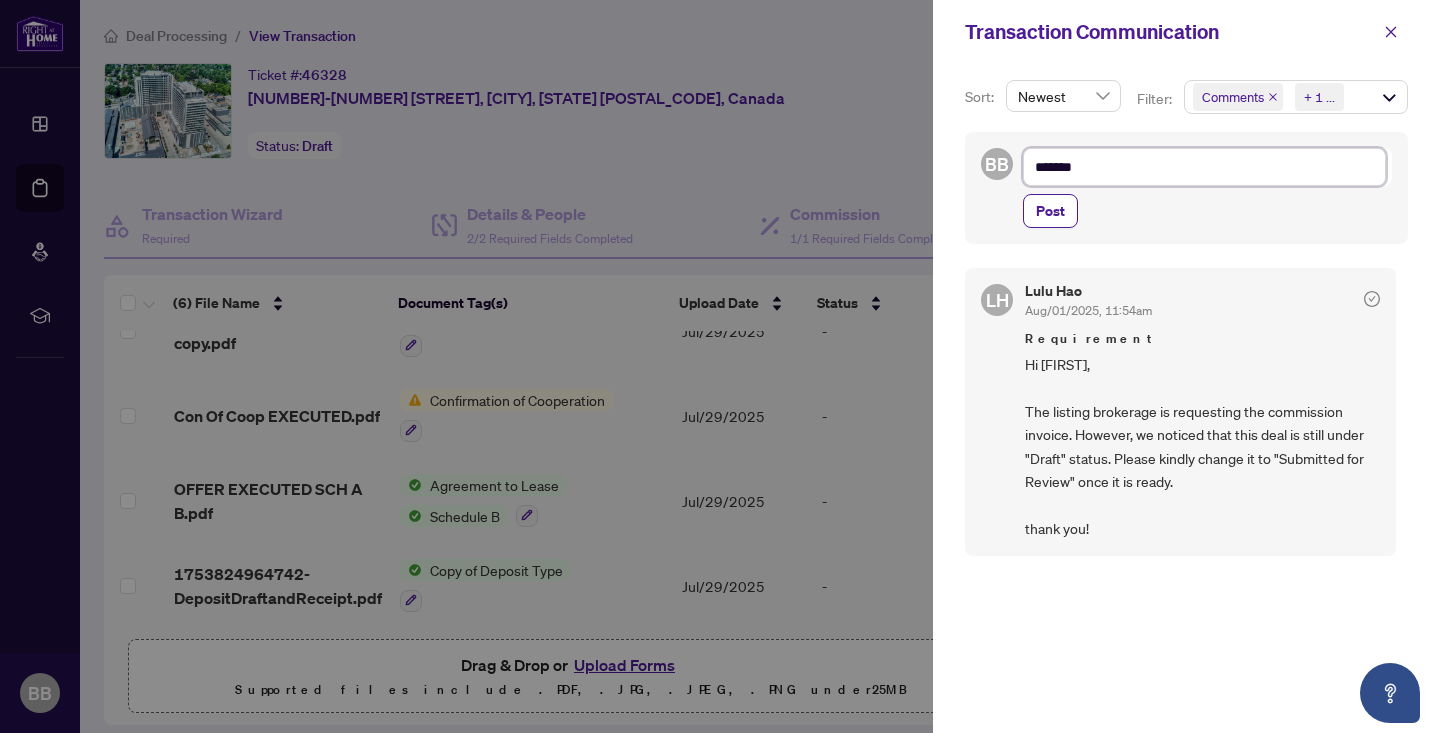 type on "********" 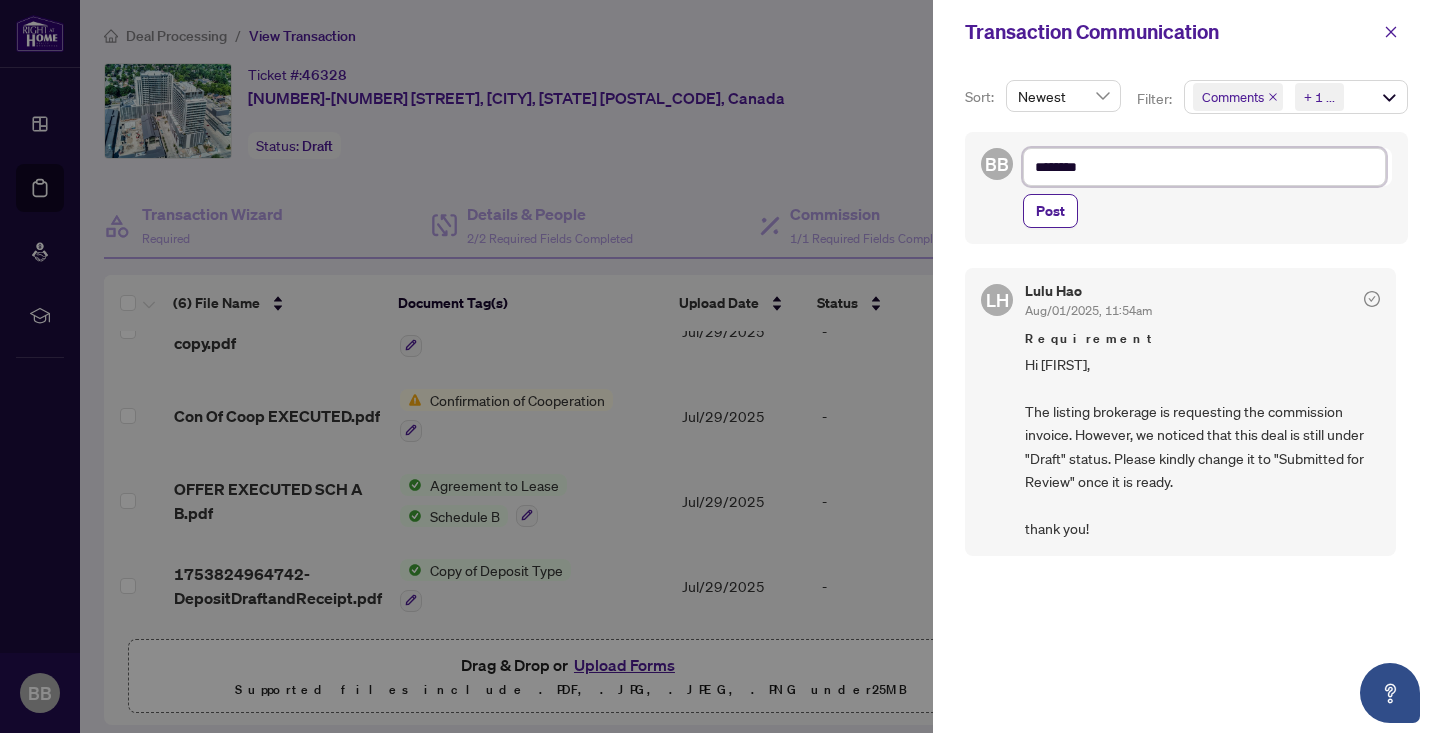 type on "********" 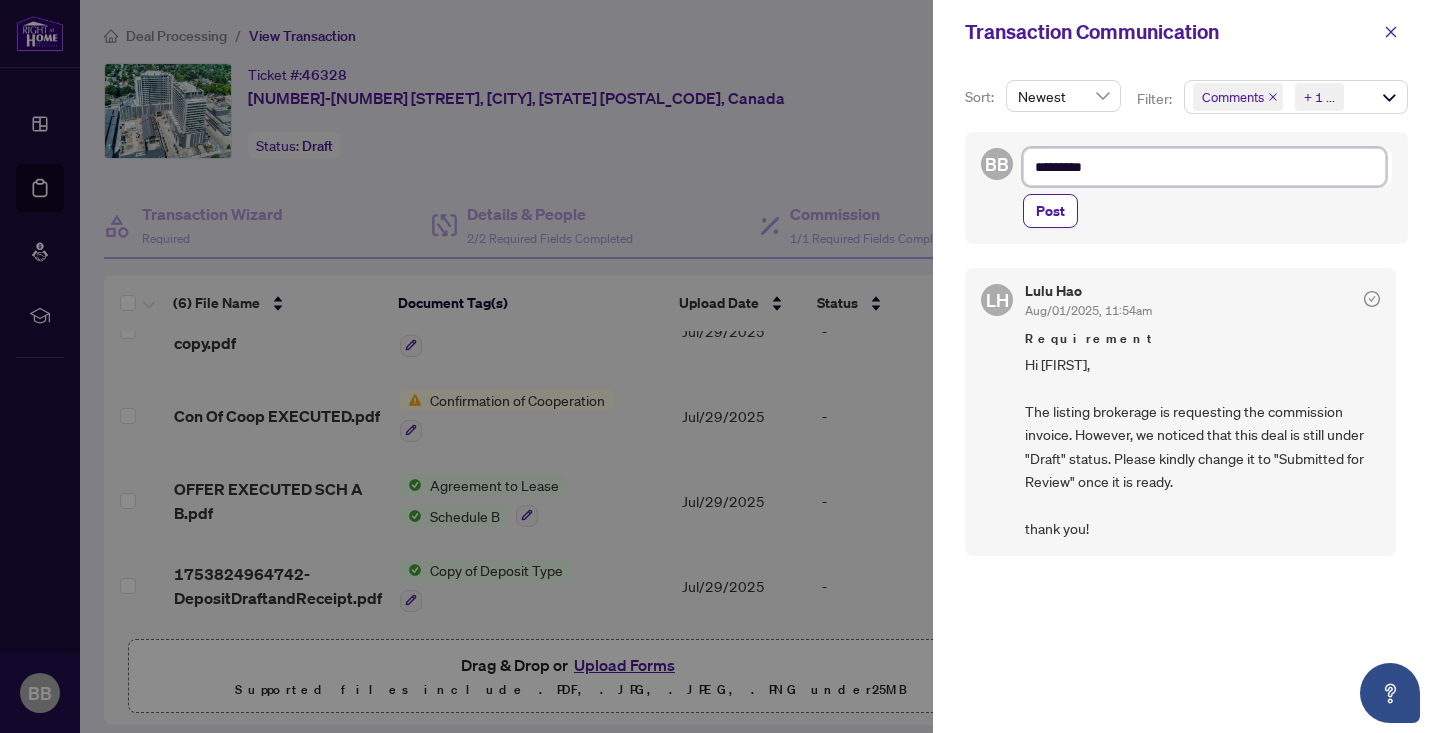 type on "********" 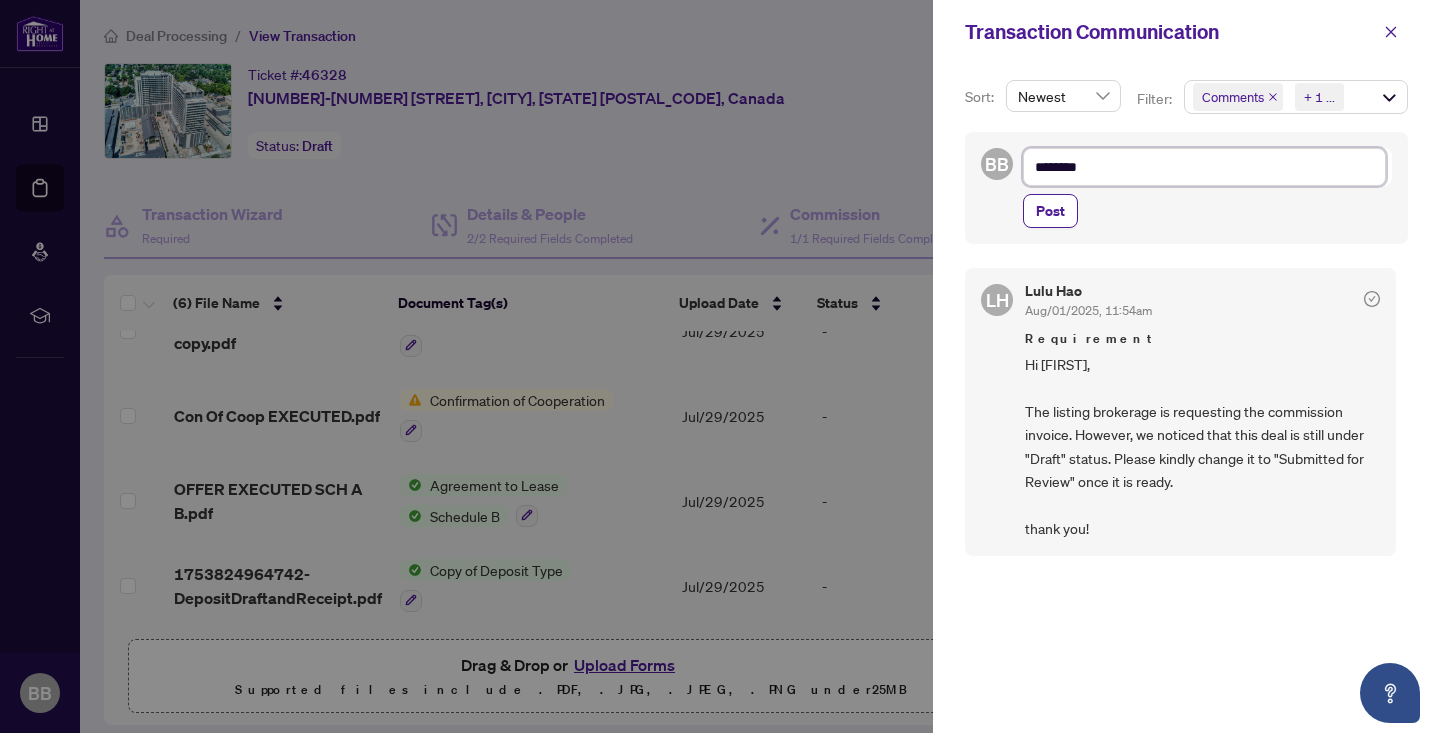 type on "*******" 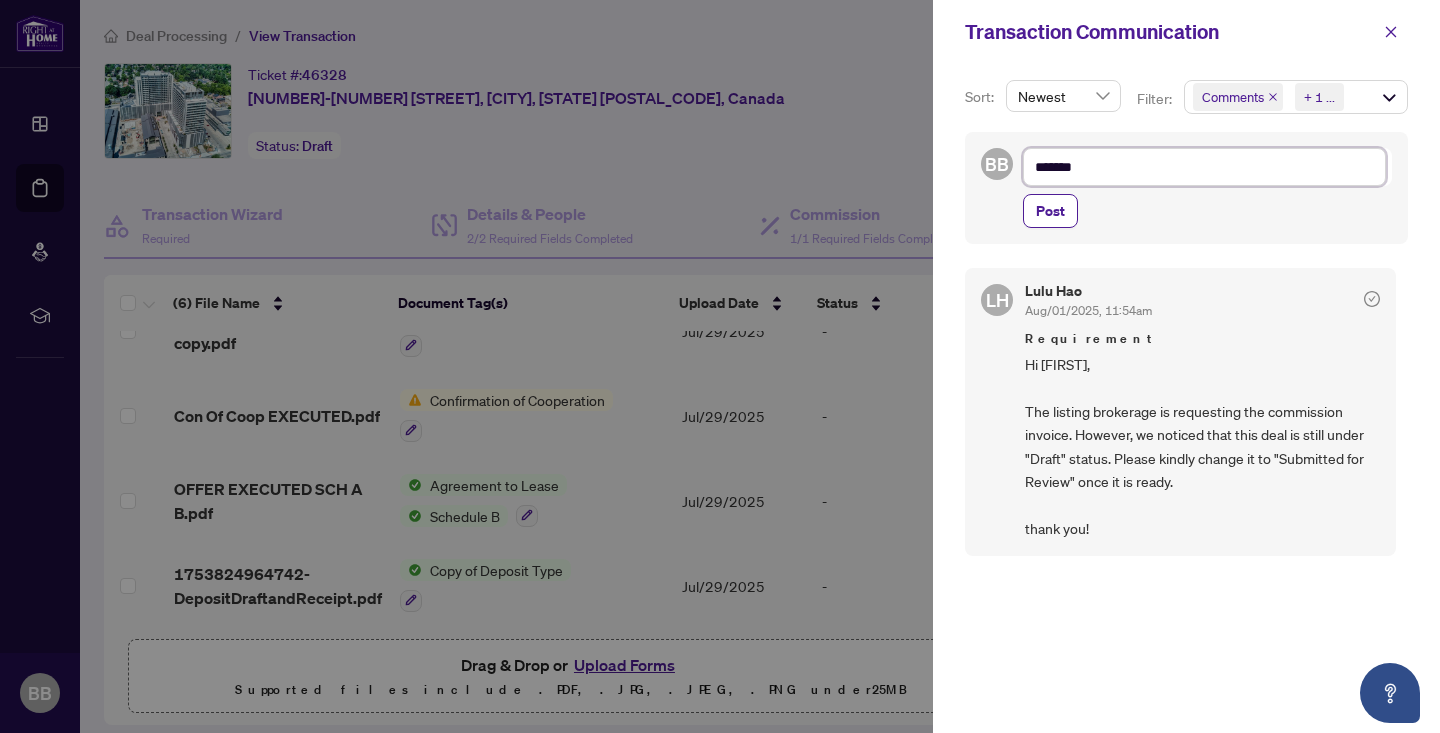 type on "******" 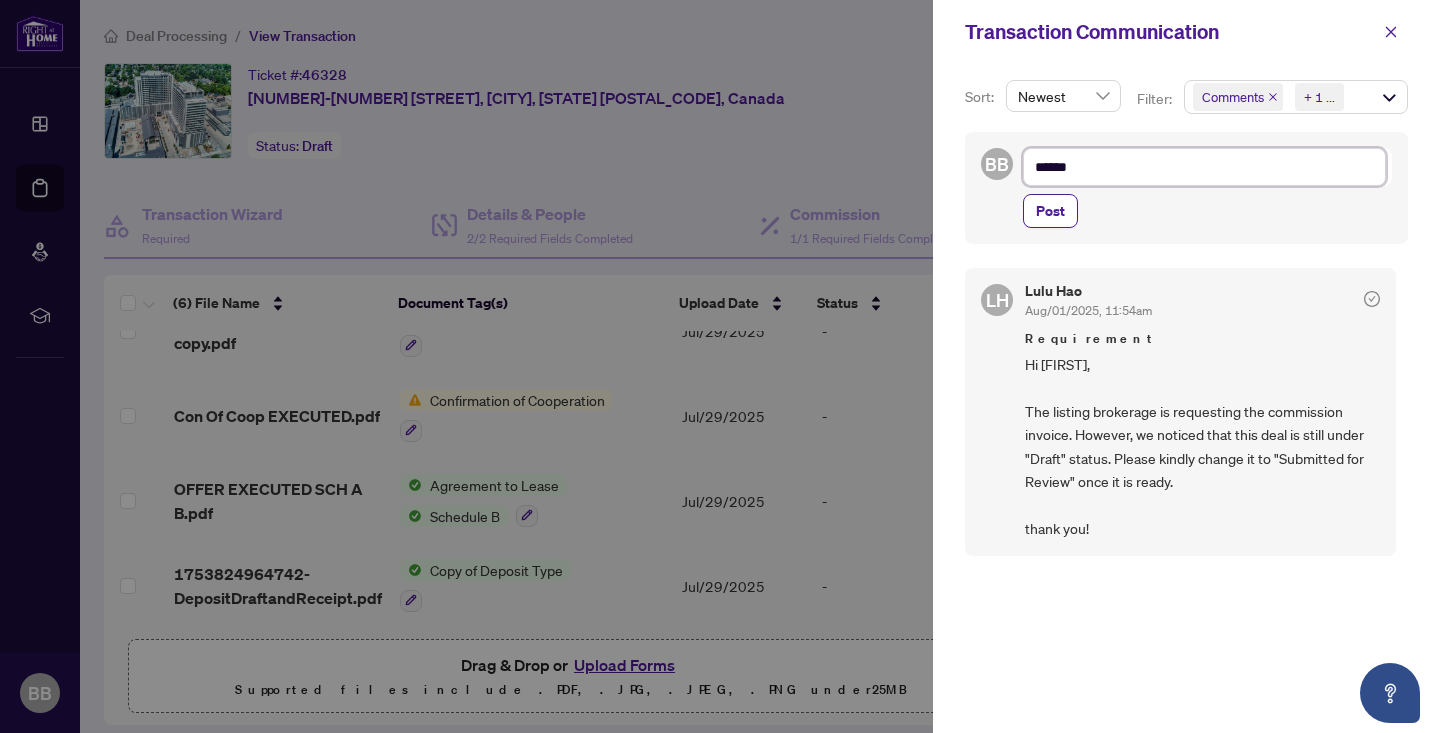 type on "*****" 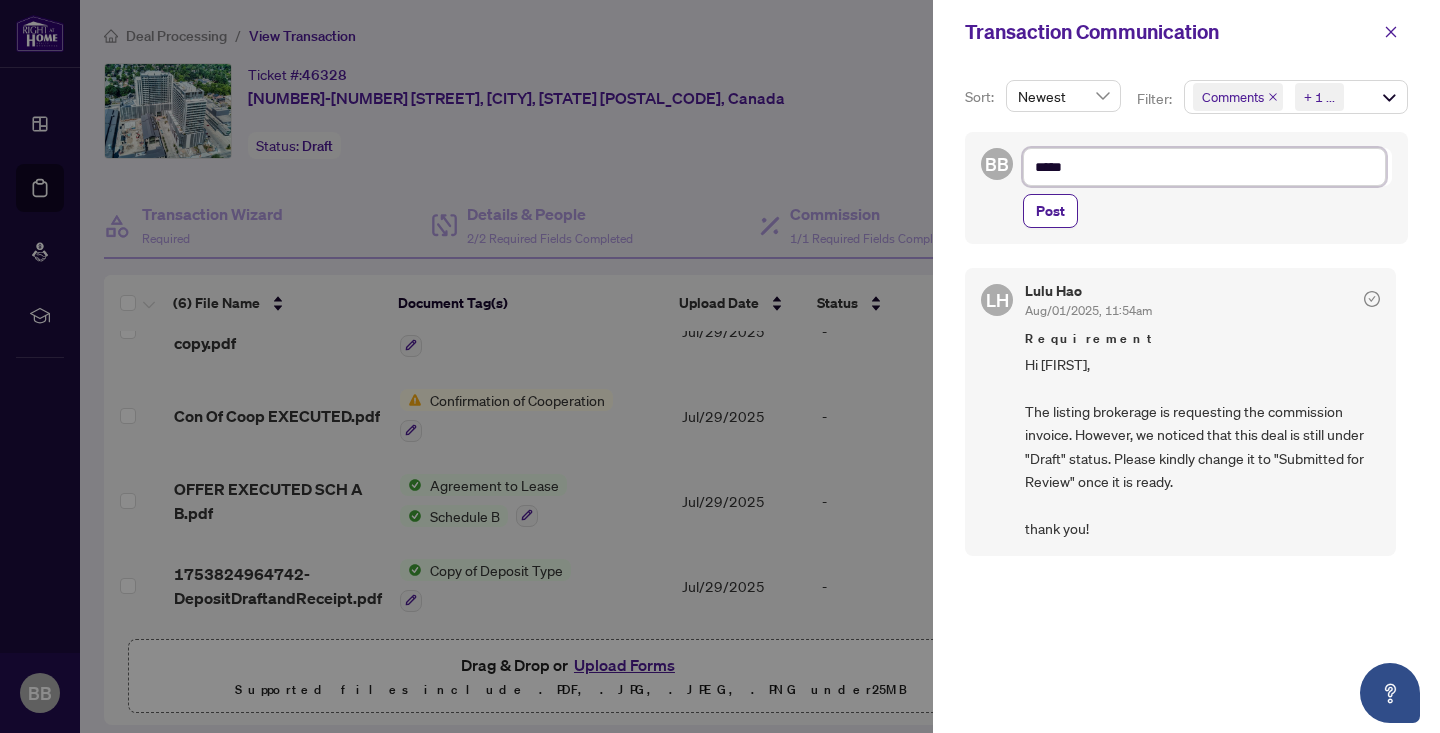 type on "****" 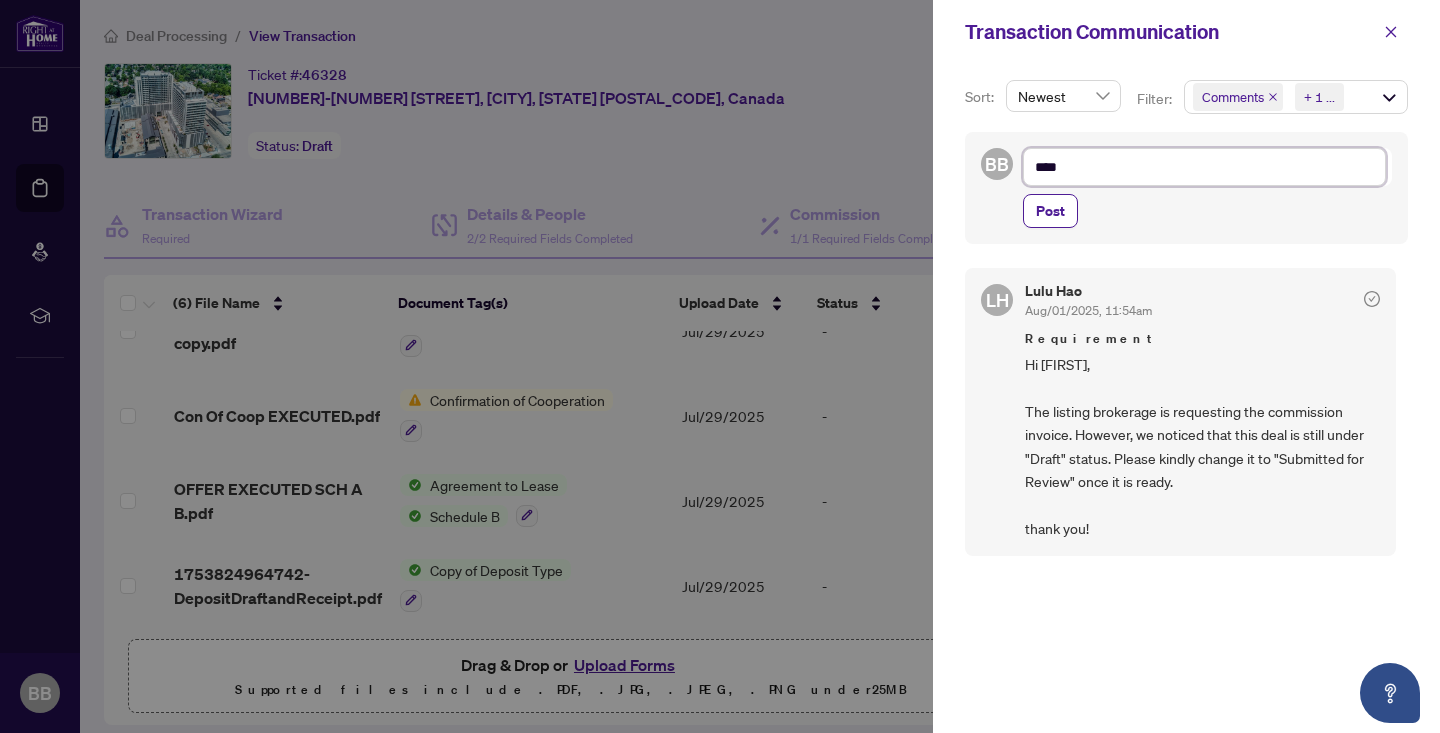 type on "**" 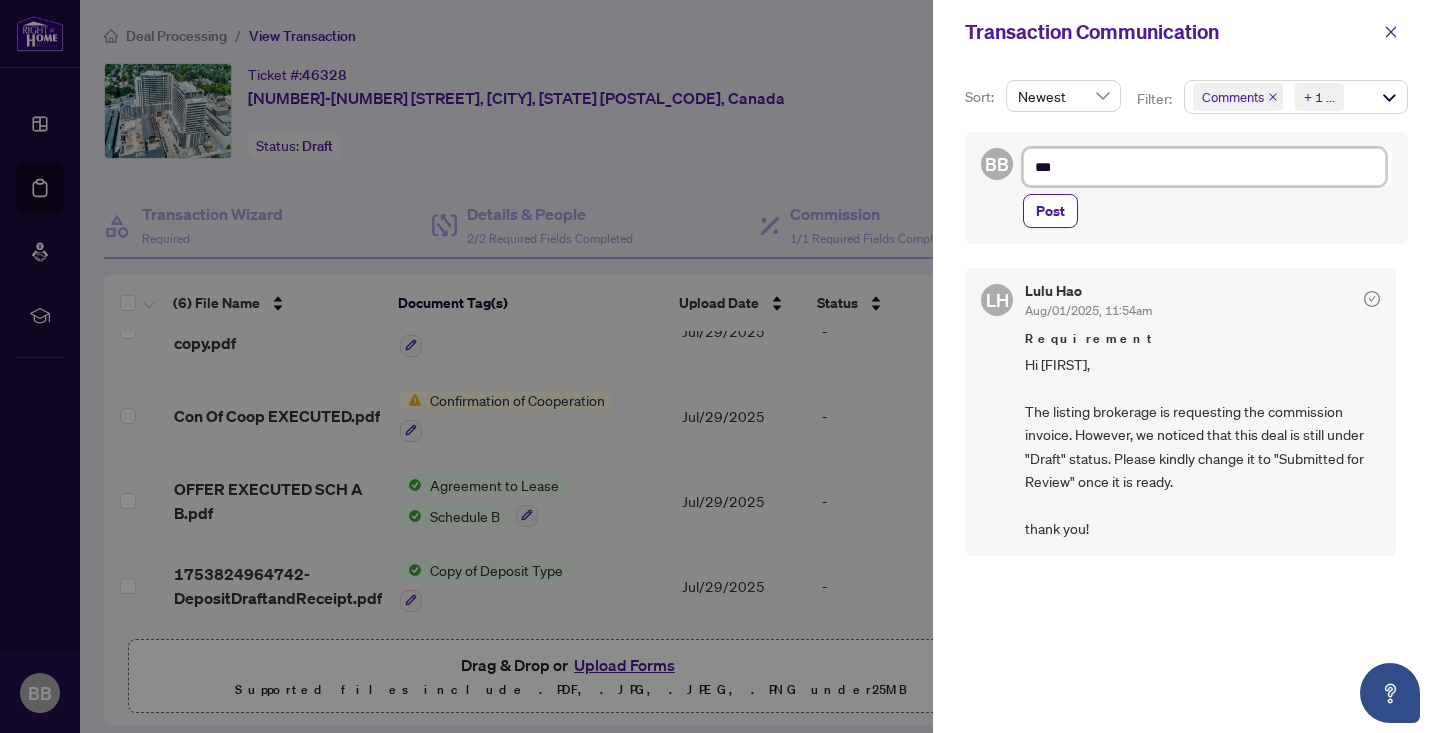 type on "**" 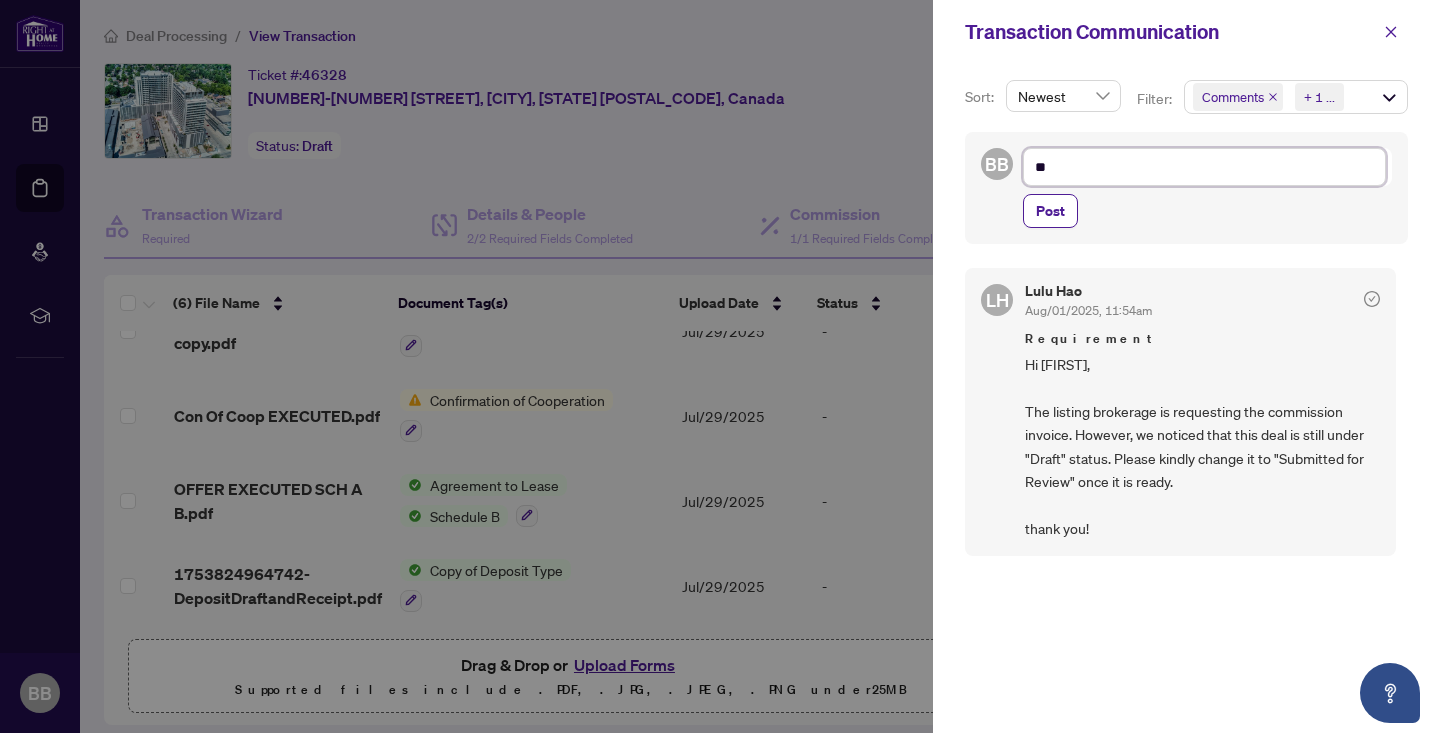 type on "*" 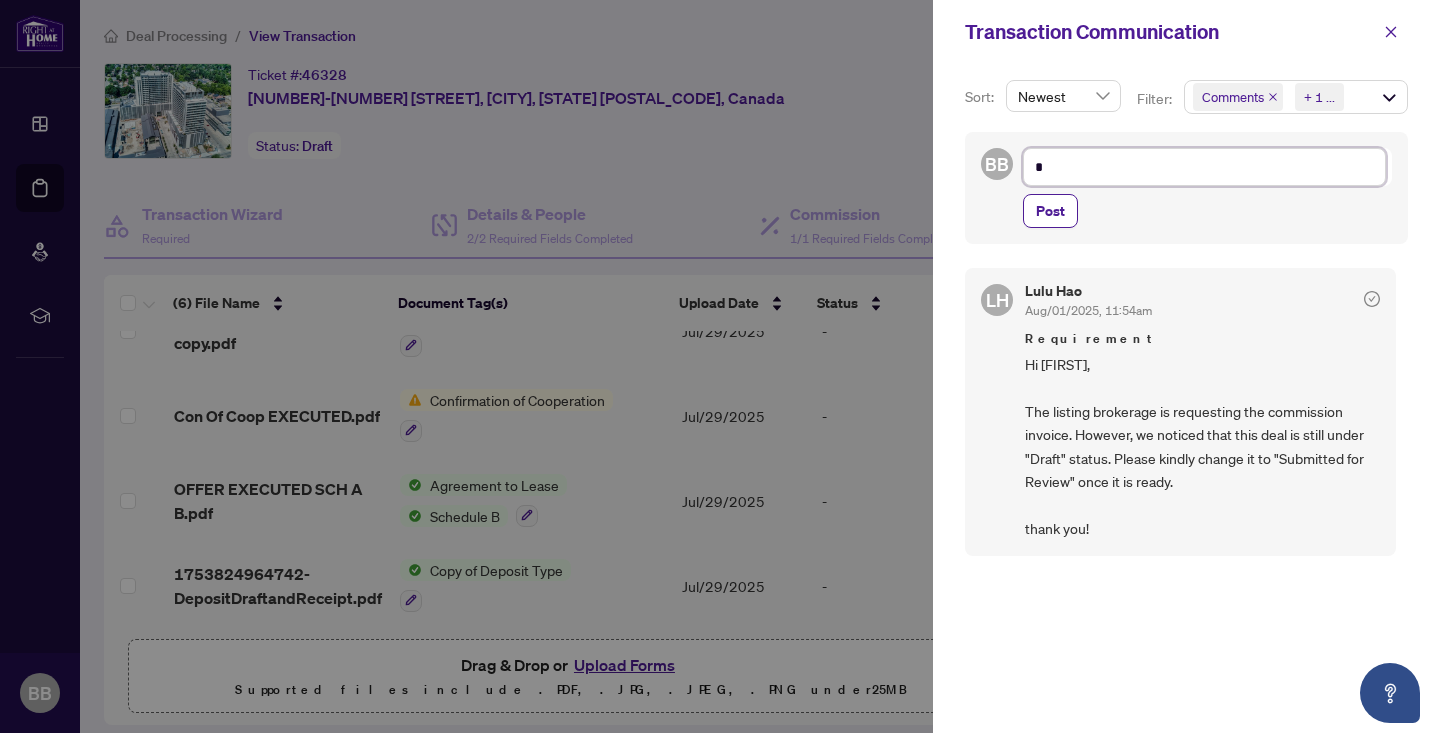 type 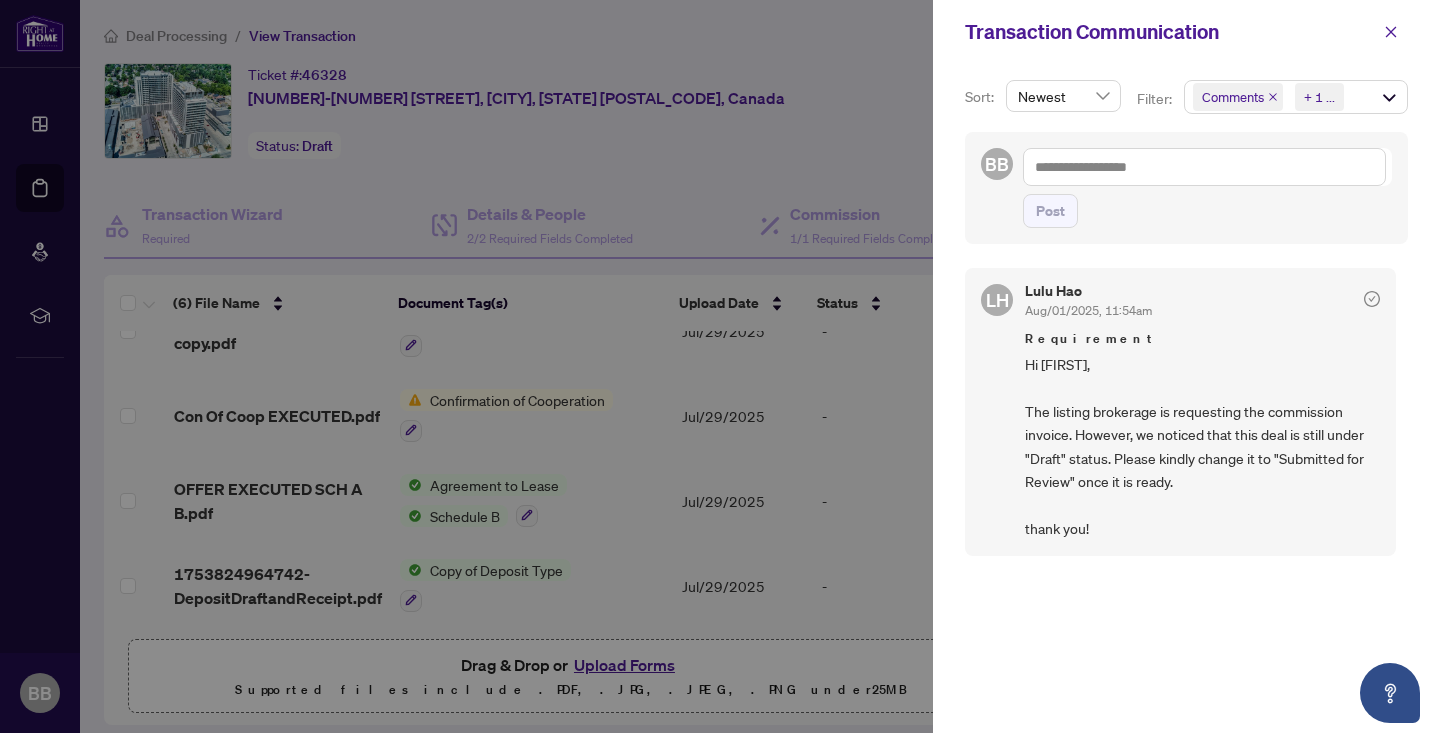 click at bounding box center (720, 366) 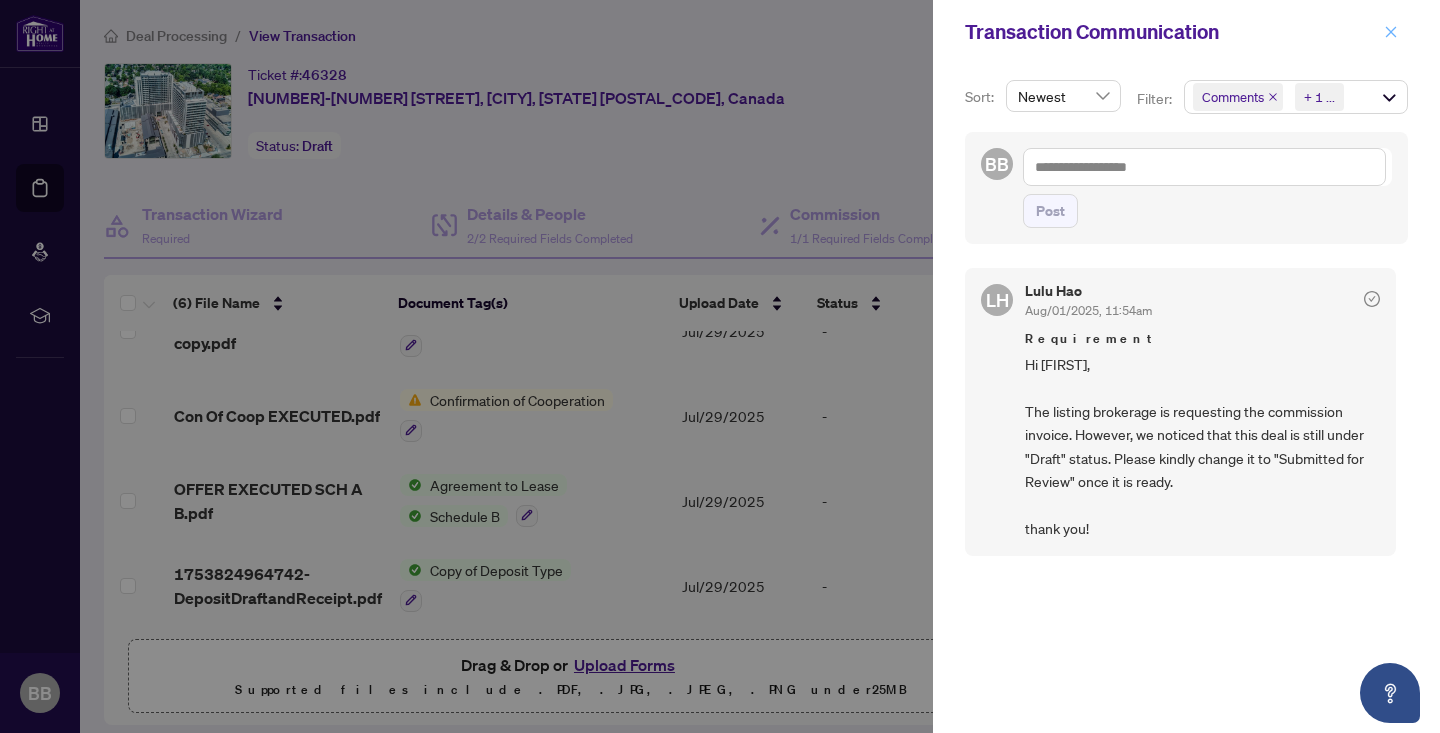 click 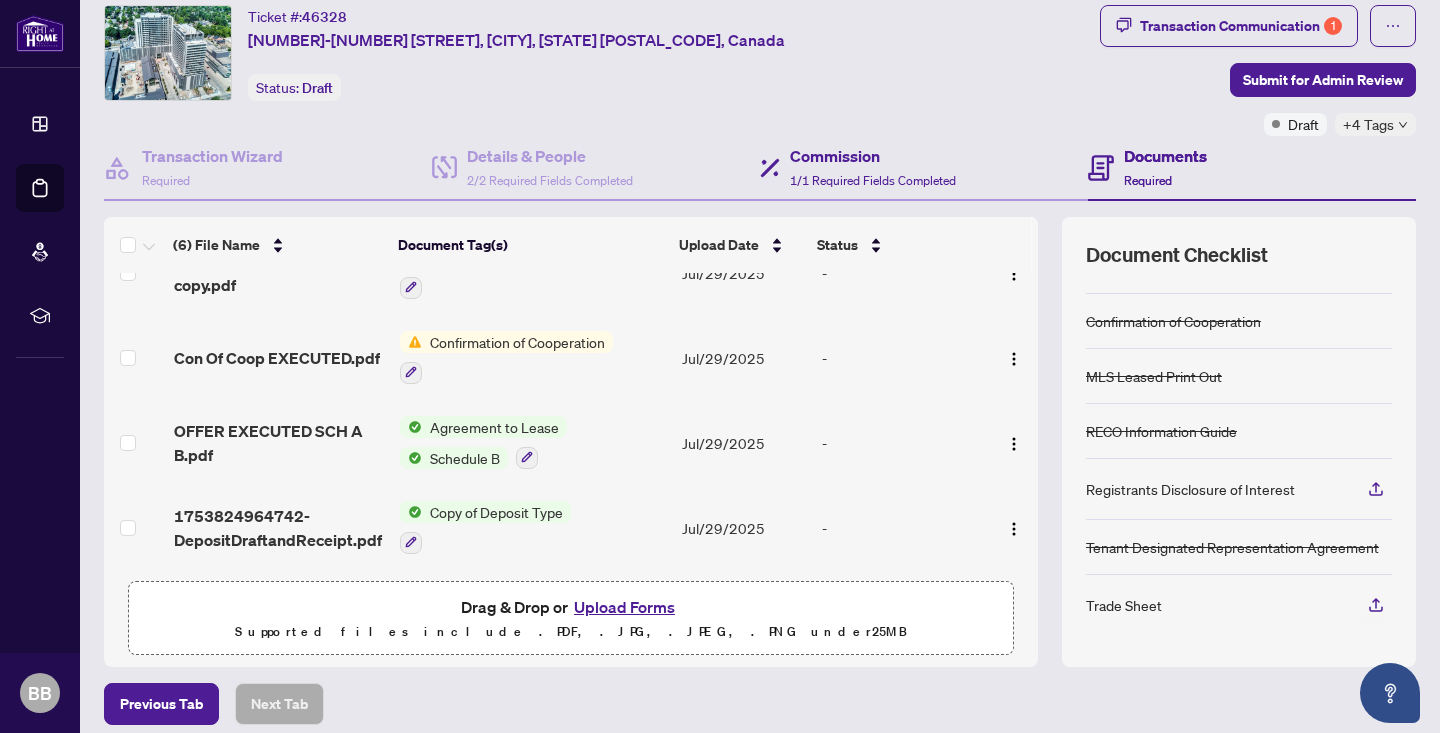scroll, scrollTop: 61, scrollLeft: 0, axis: vertical 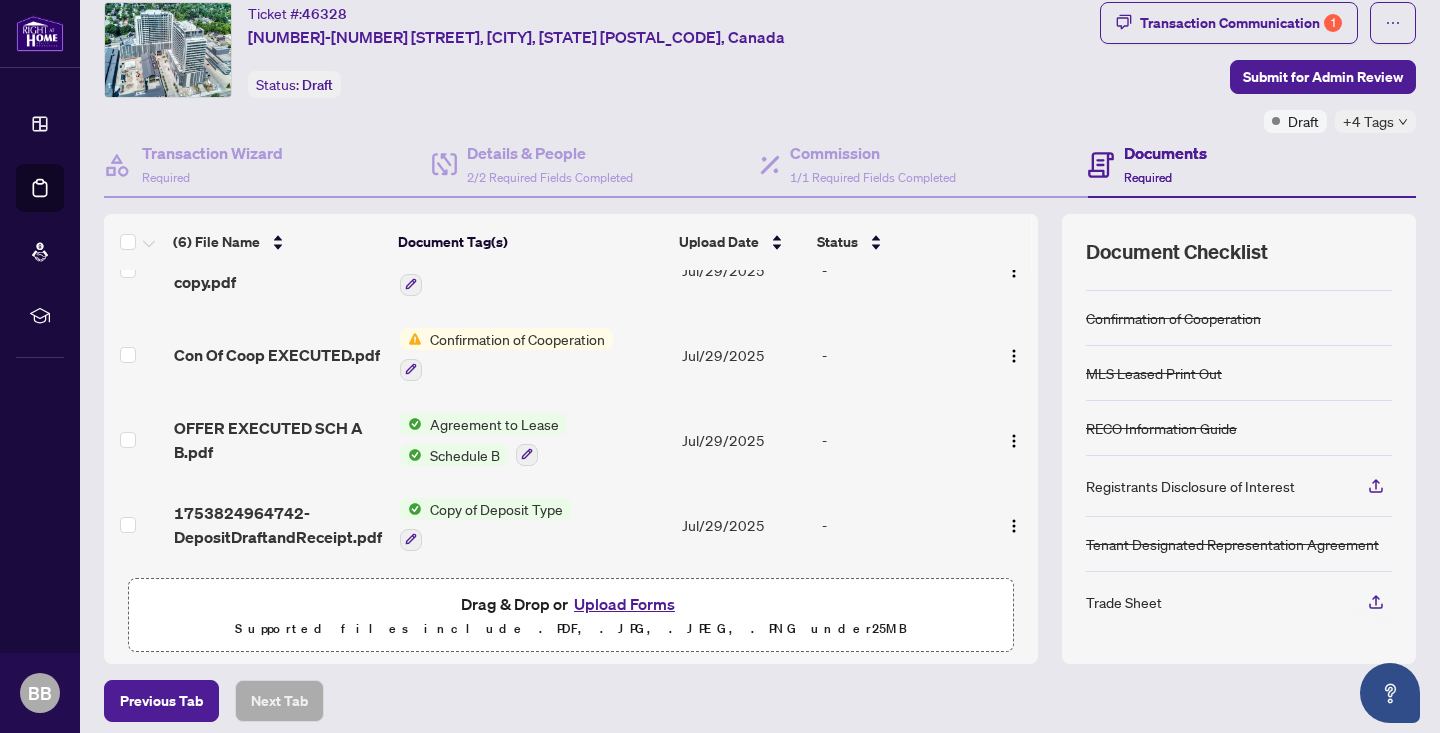 click on "Documents Required" at bounding box center [1165, 164] 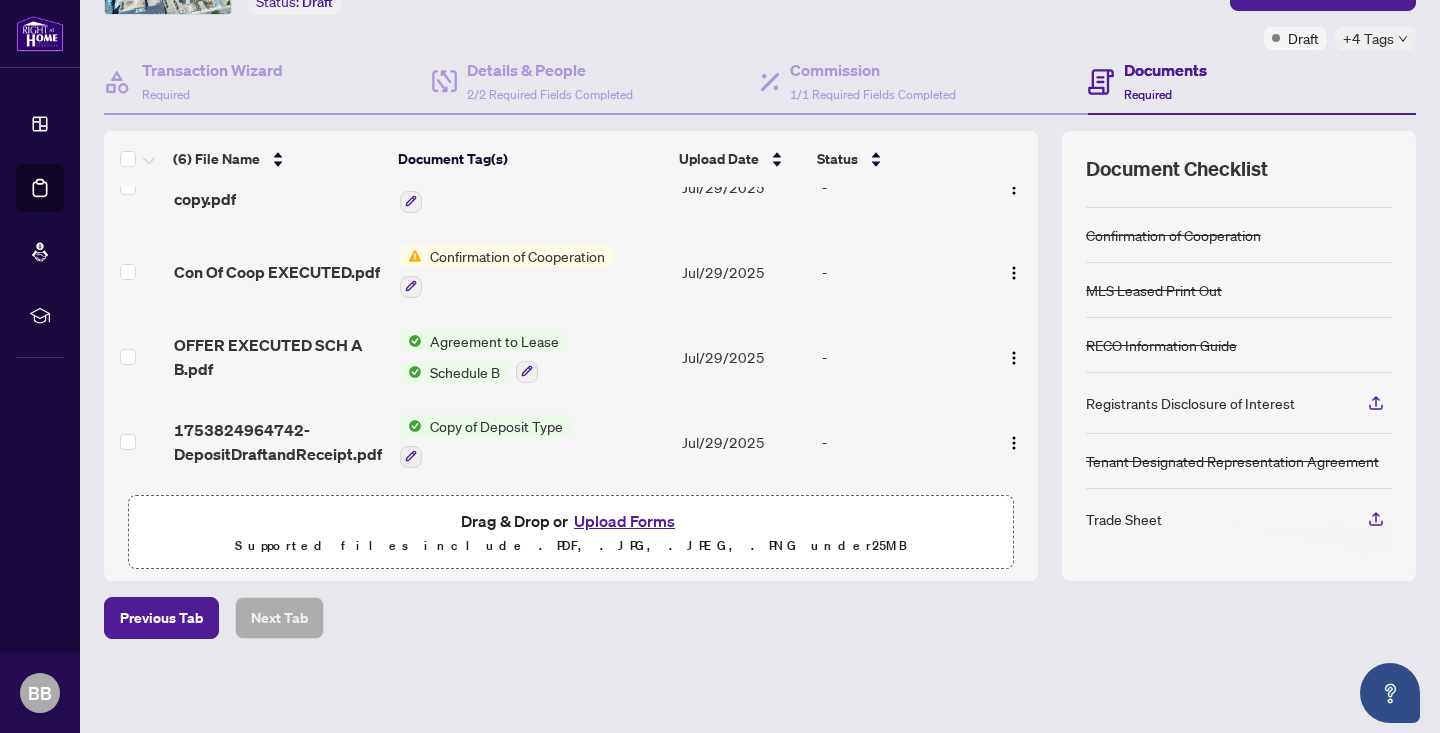 scroll, scrollTop: 143, scrollLeft: 0, axis: vertical 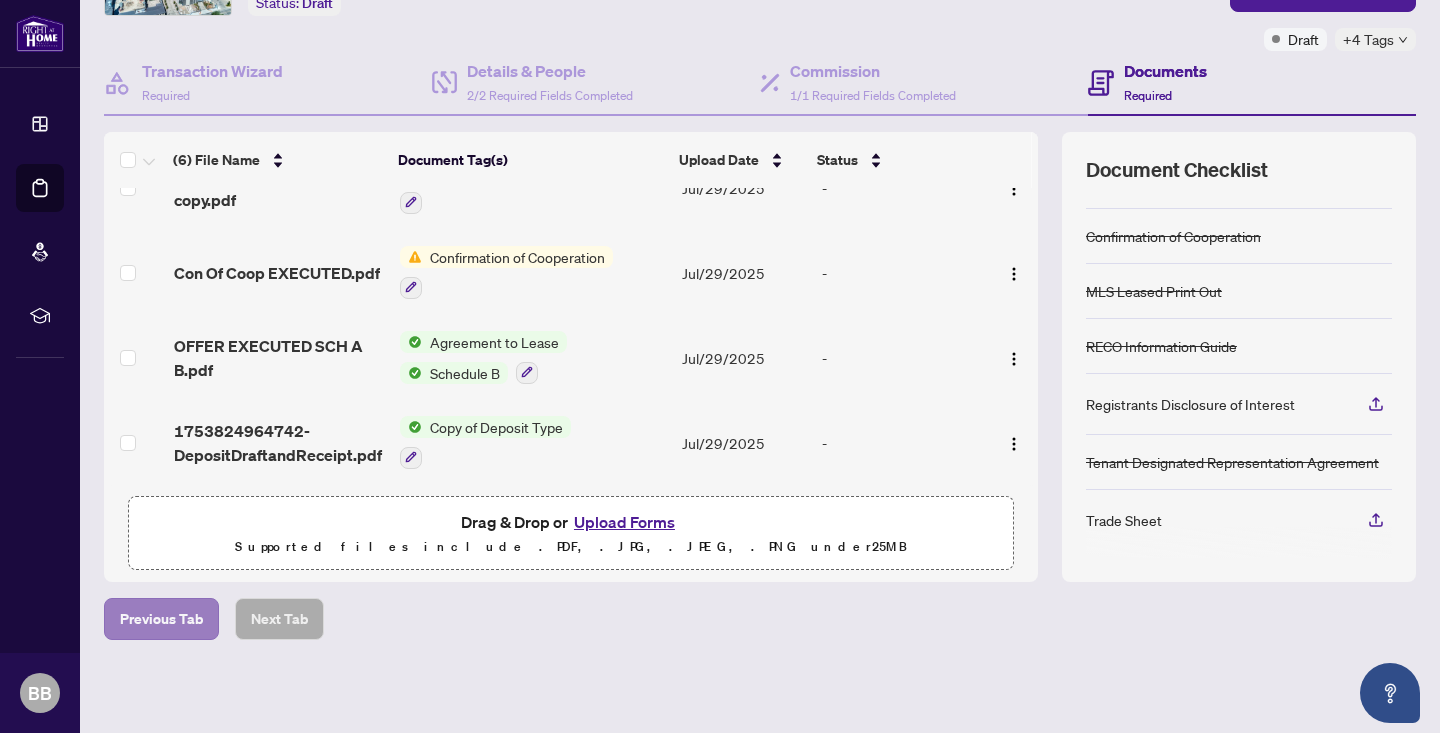 click on "Previous Tab" at bounding box center [161, 619] 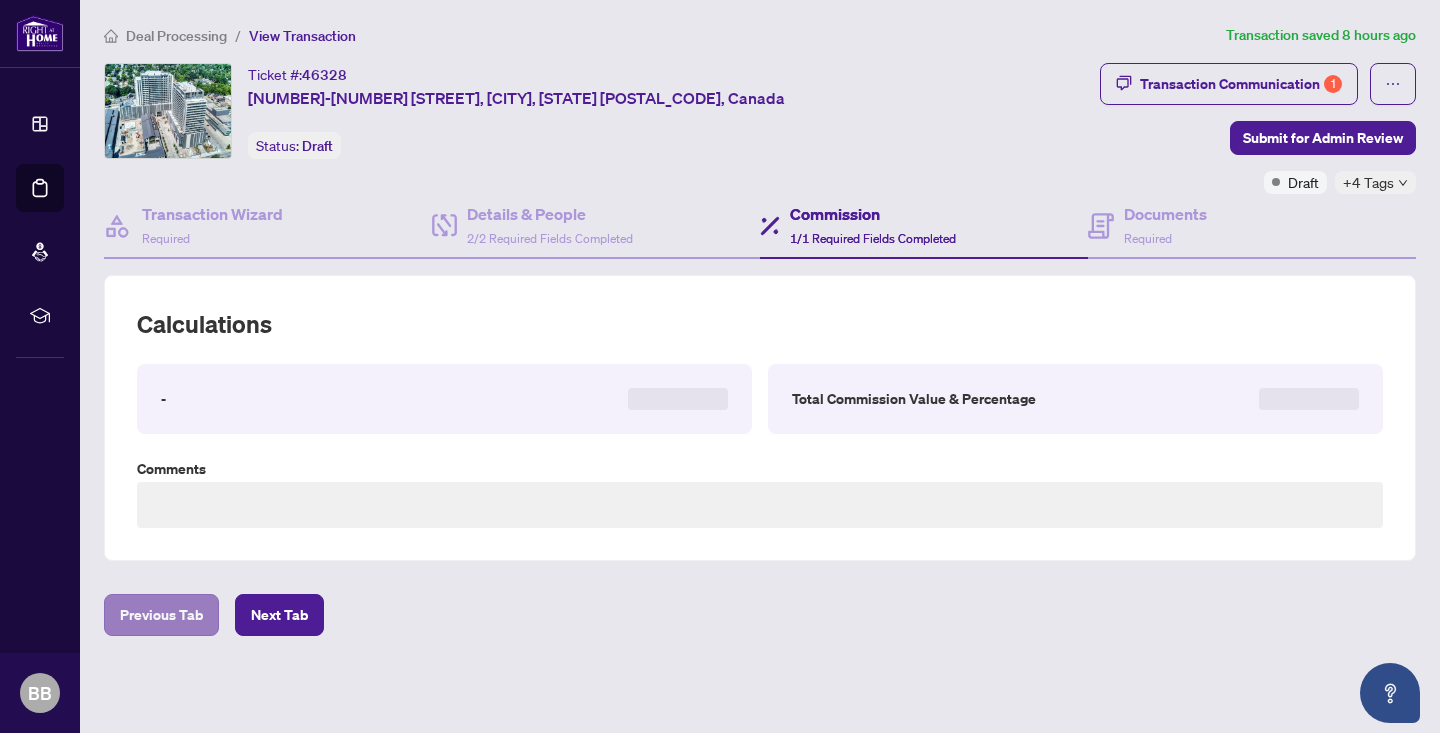 type on "**********" 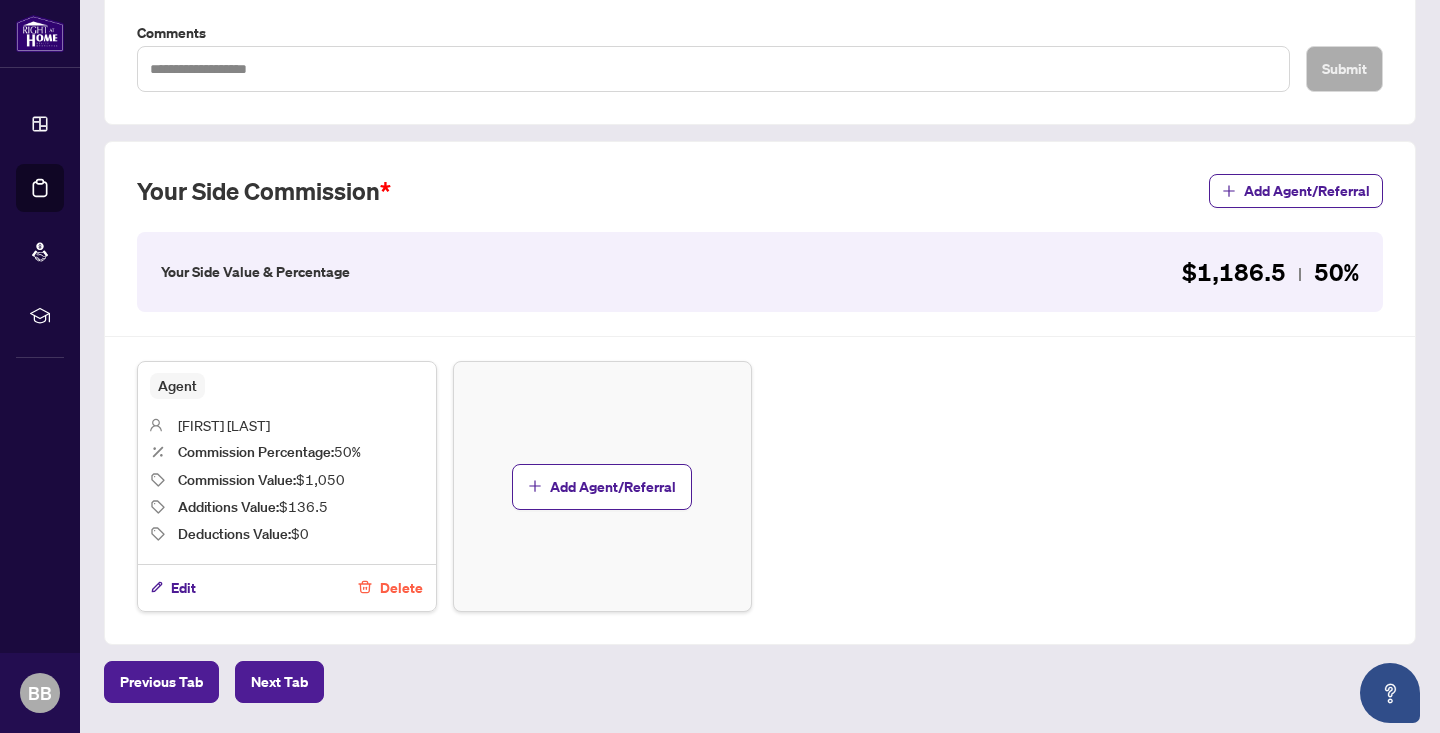 scroll, scrollTop: 448, scrollLeft: 0, axis: vertical 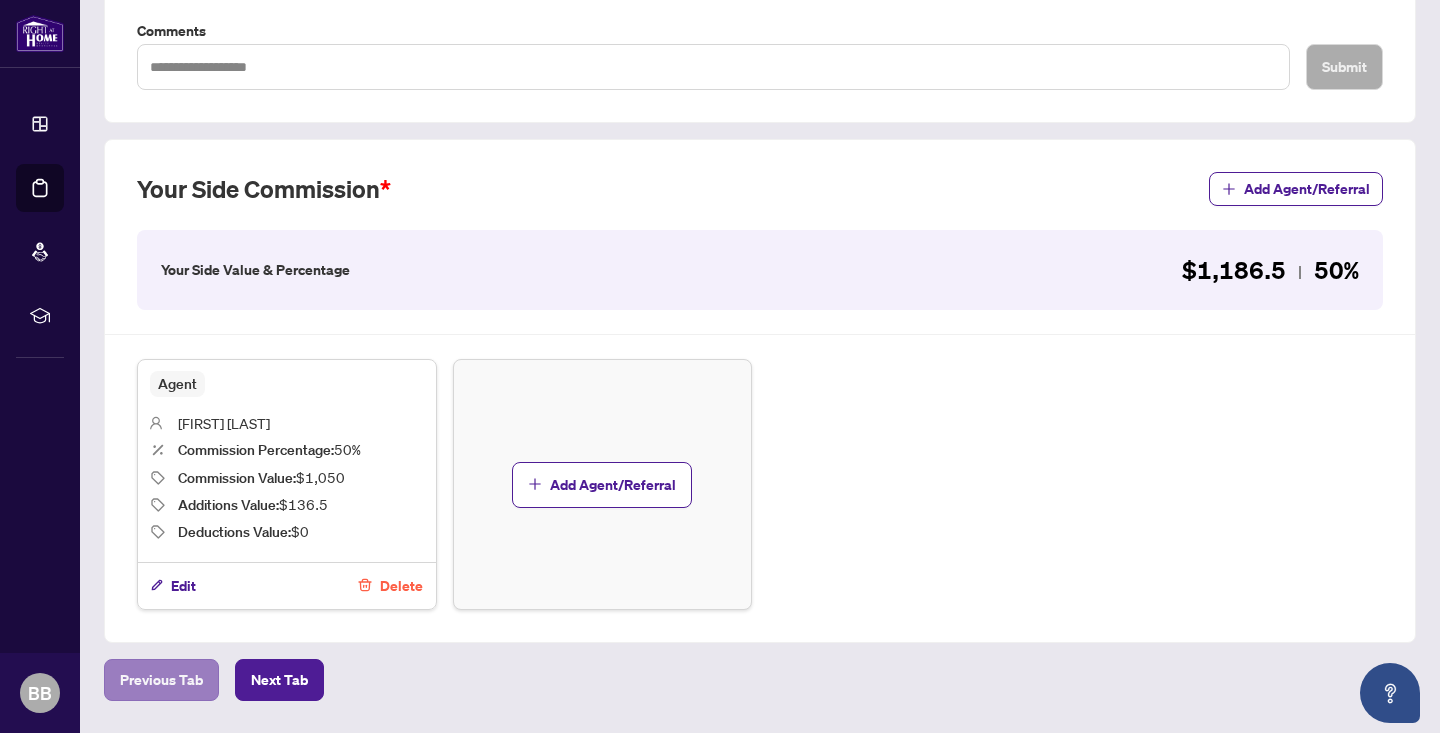click on "Previous Tab" at bounding box center [161, 680] 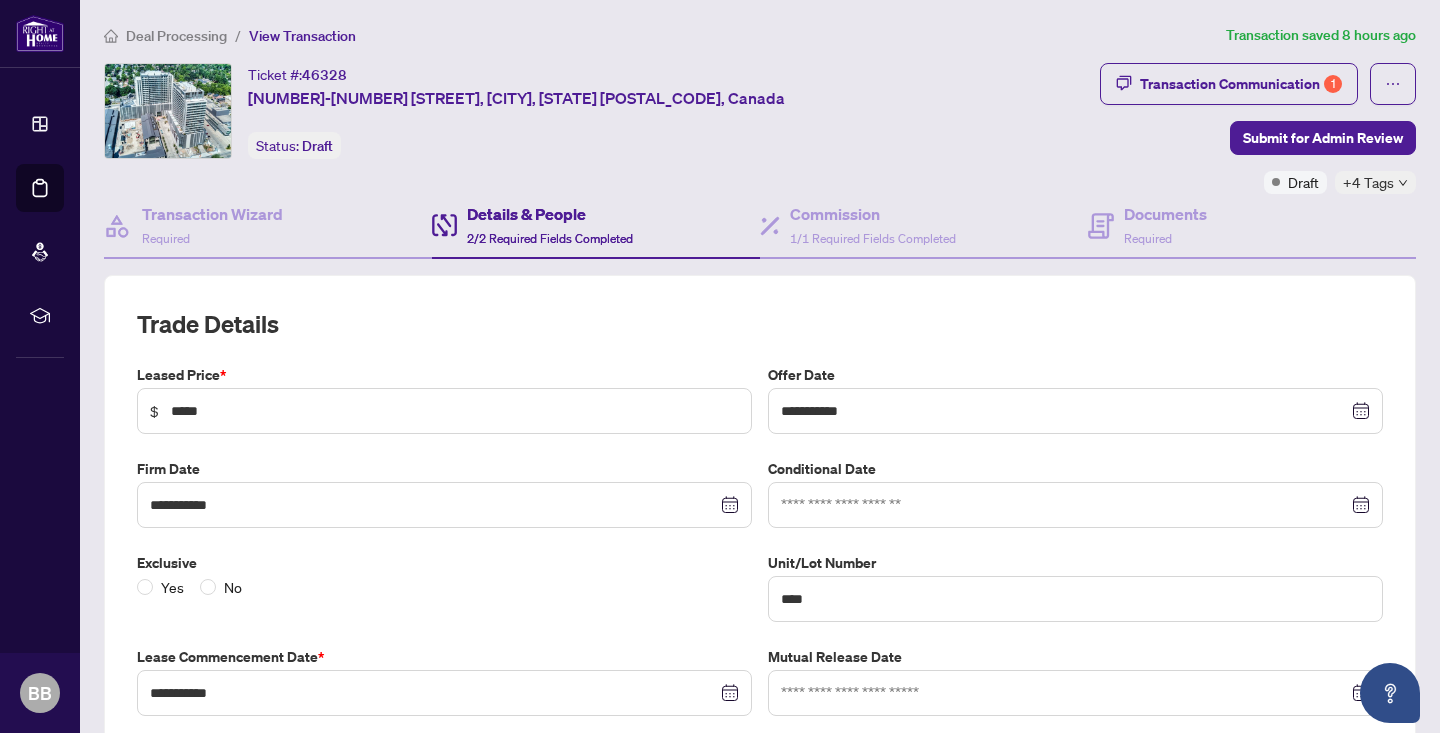 scroll, scrollTop: 0, scrollLeft: 0, axis: both 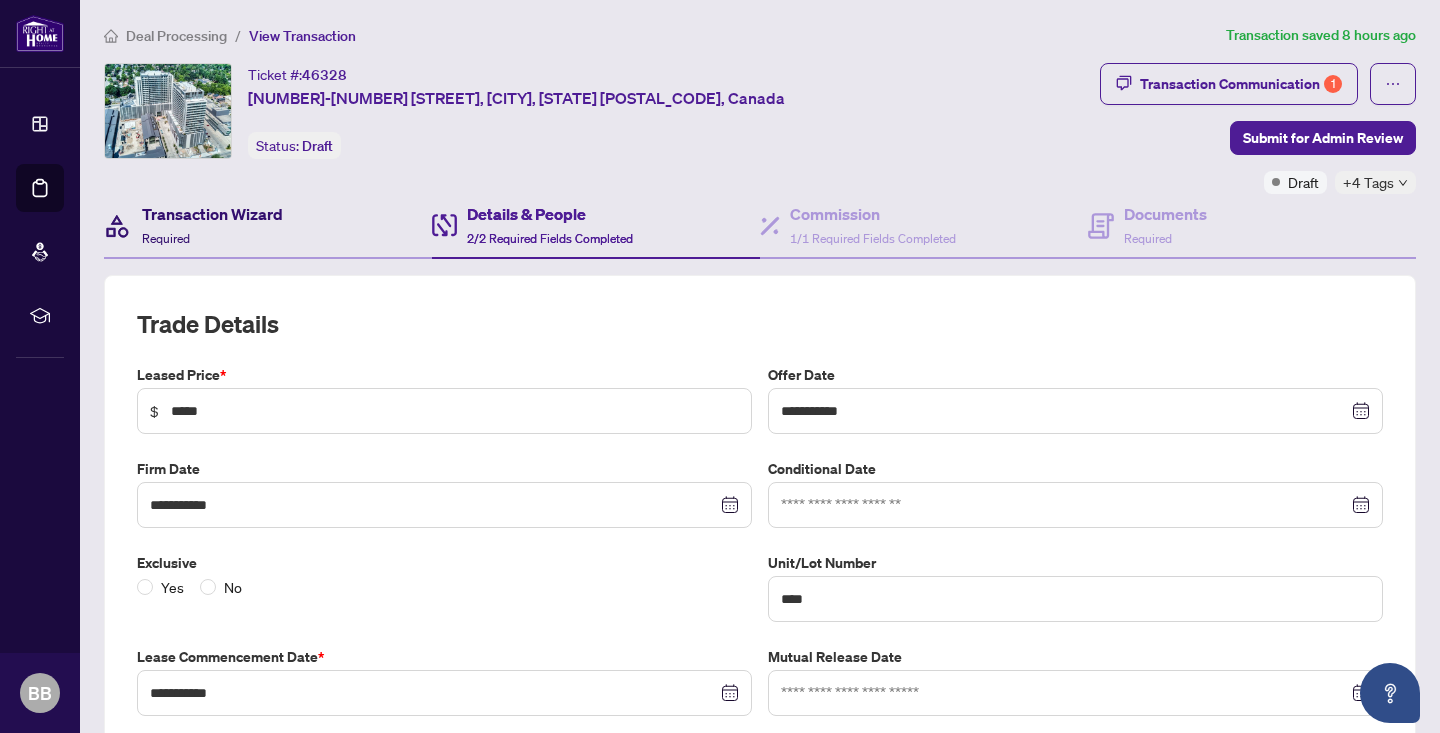 click on "Transaction Wizard" at bounding box center [212, 214] 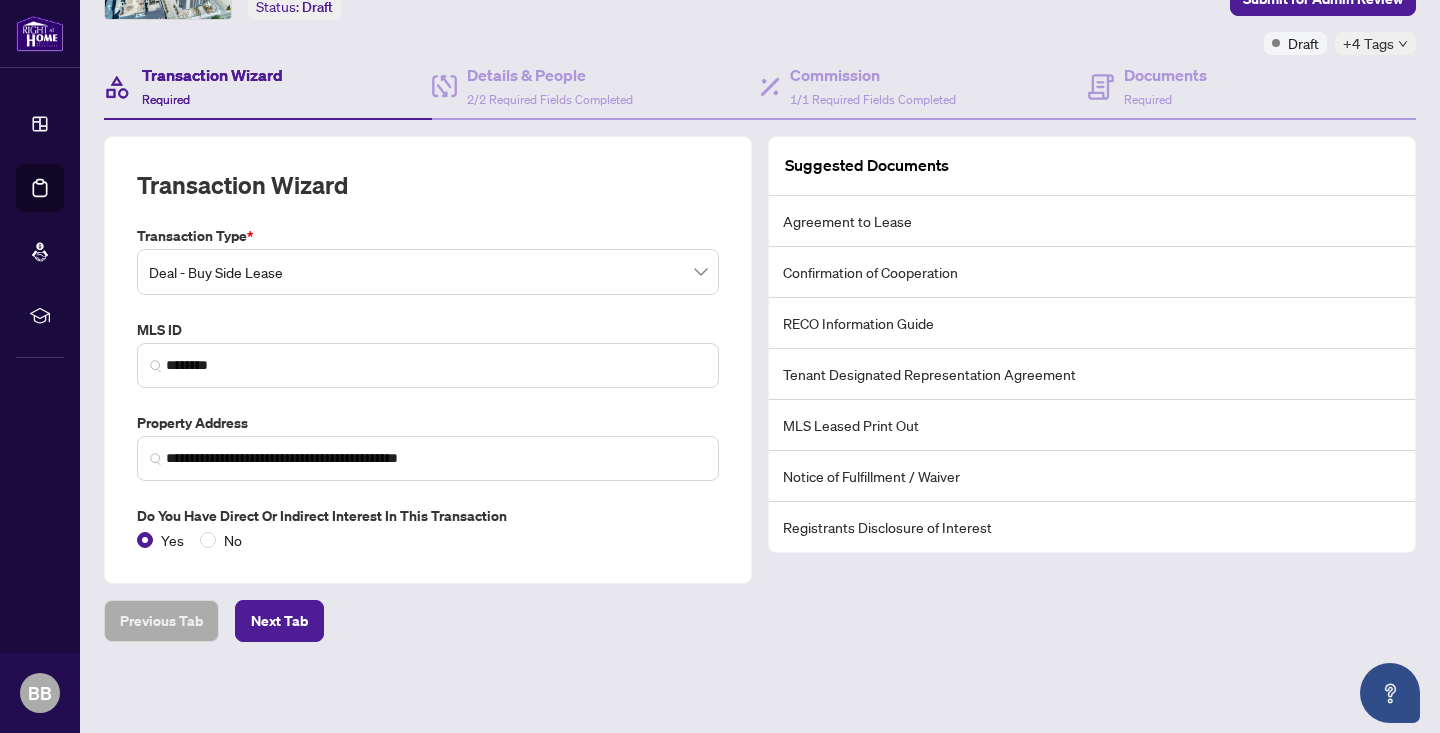 scroll, scrollTop: 137, scrollLeft: 0, axis: vertical 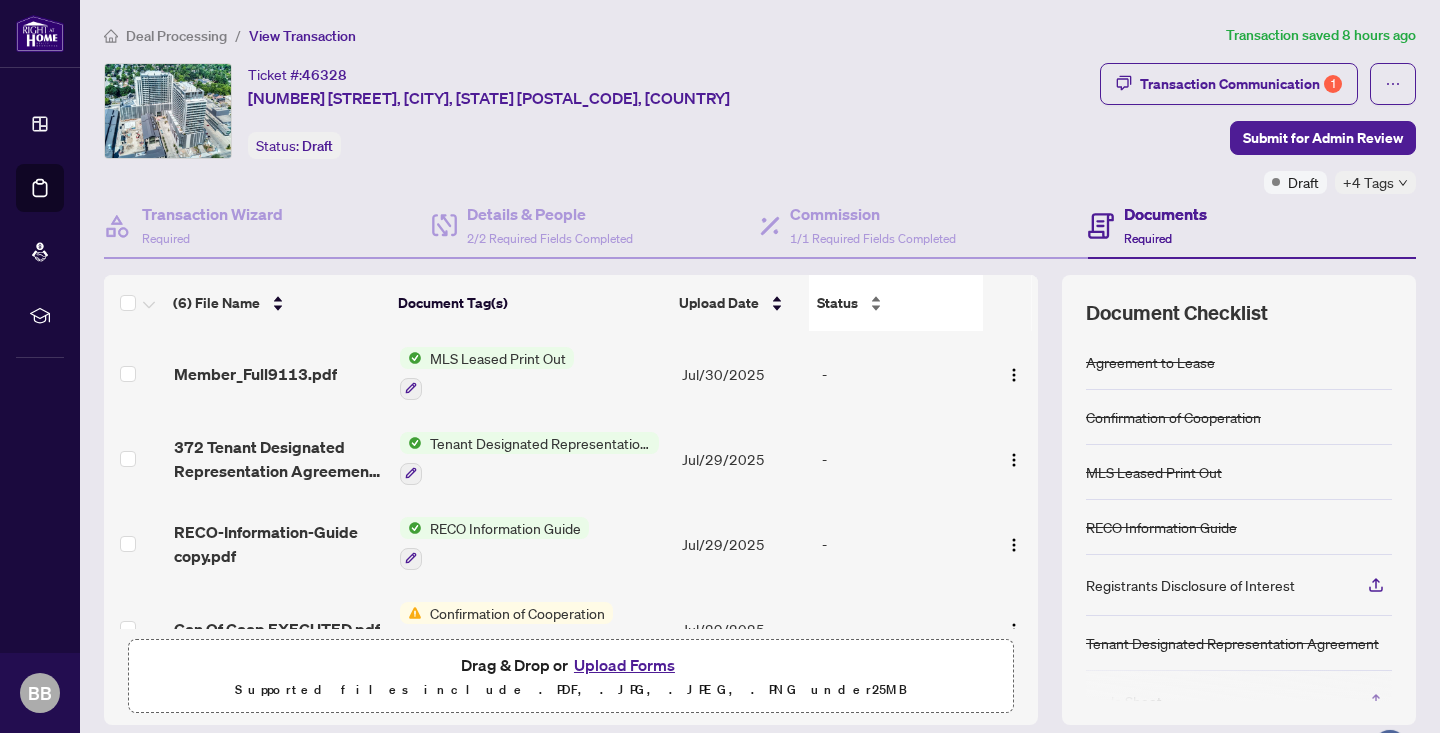 click on "Status" at bounding box center [837, 303] 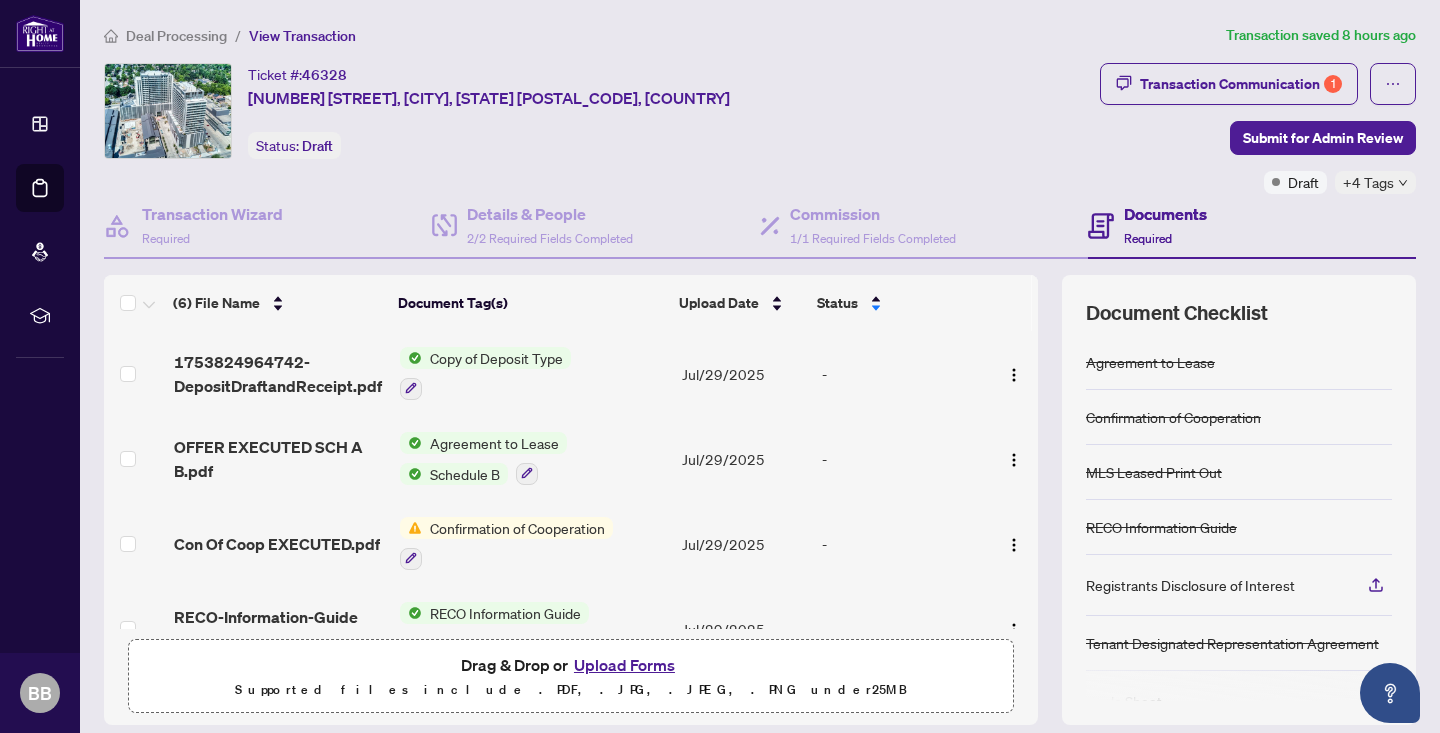 click on "+4 Tags" at bounding box center [1375, 182] 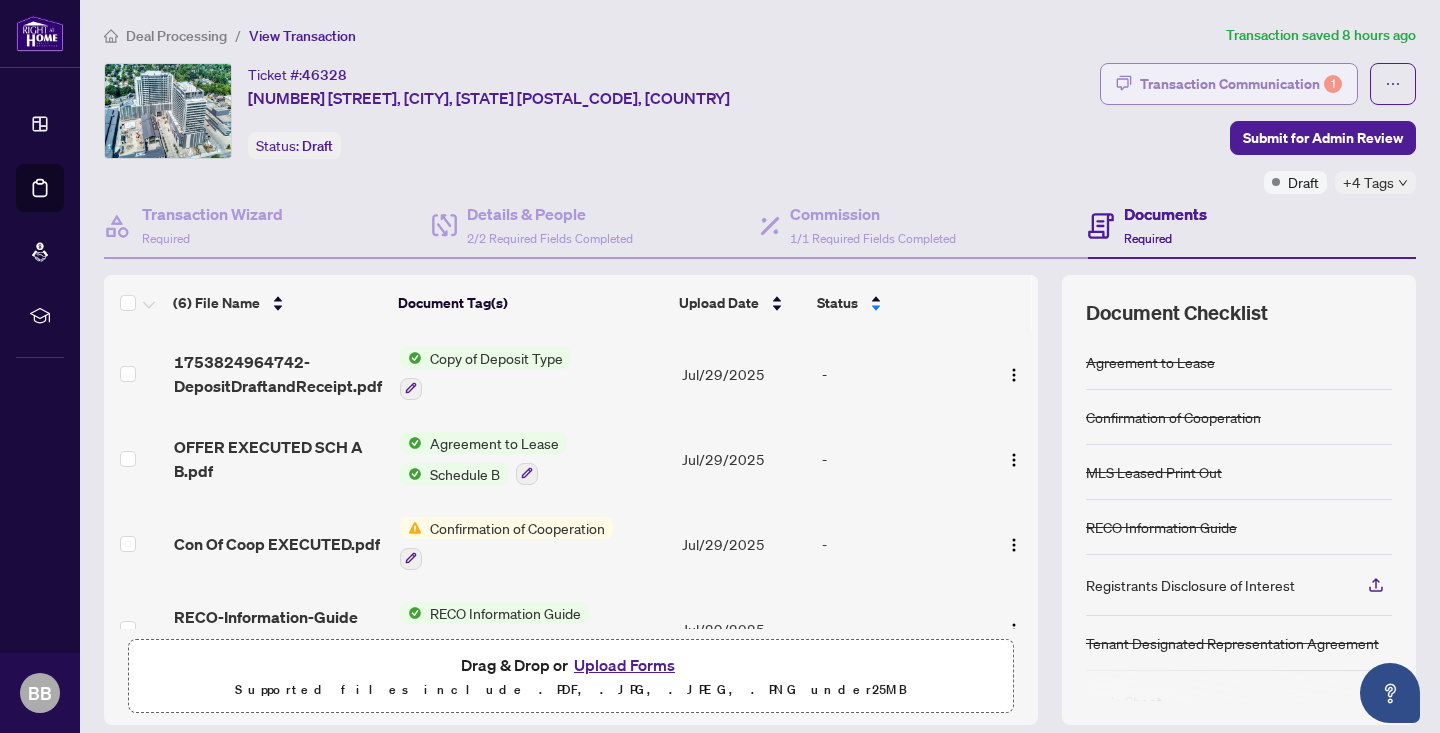 click on "Transaction Communication 1" at bounding box center [1241, 84] 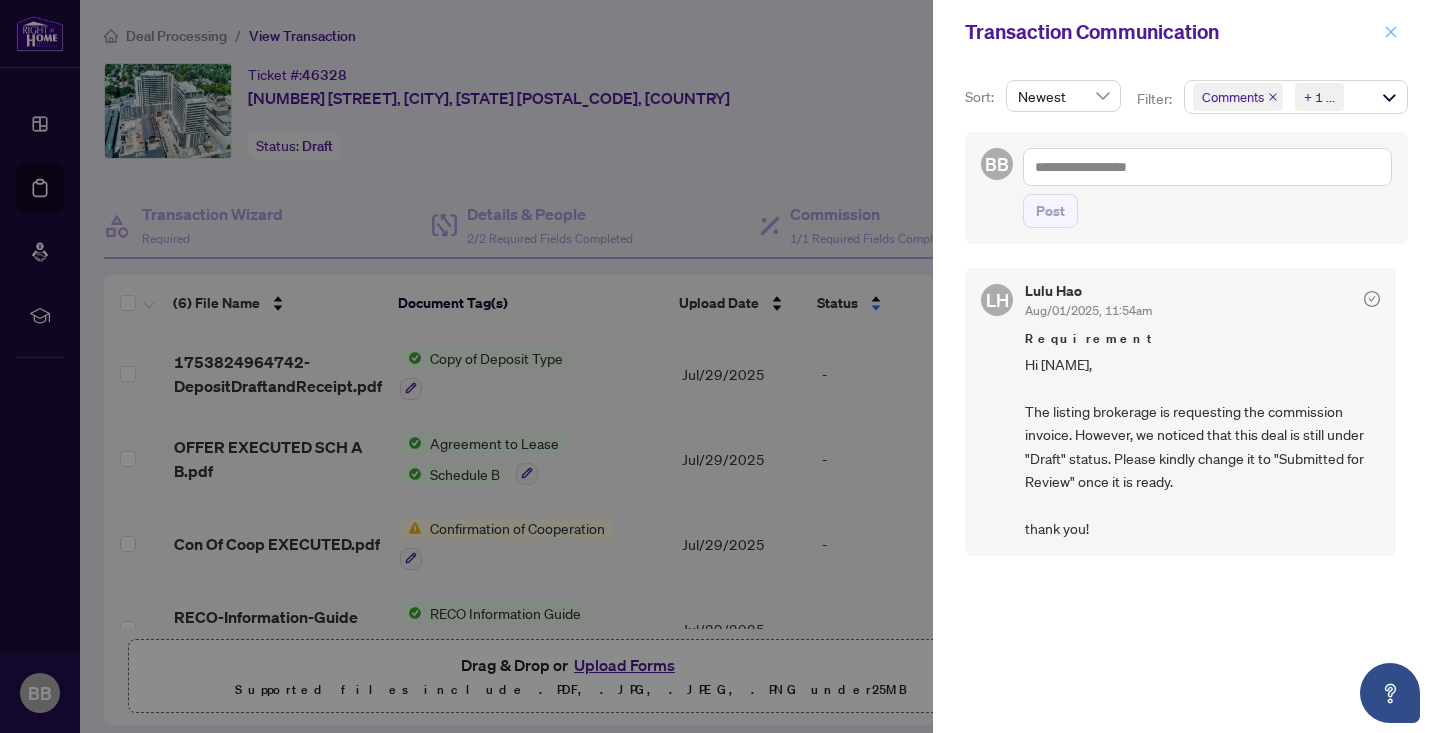 click 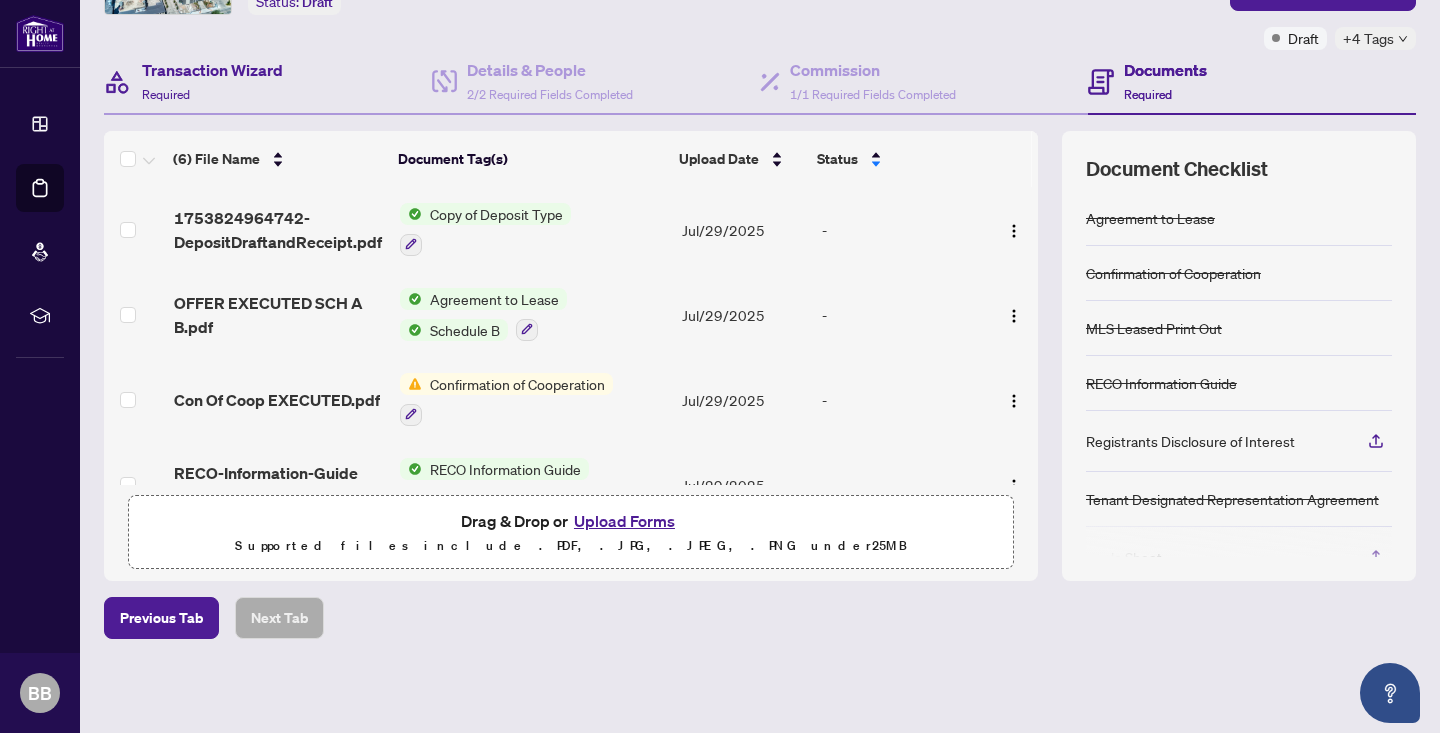 scroll, scrollTop: 143, scrollLeft: 0, axis: vertical 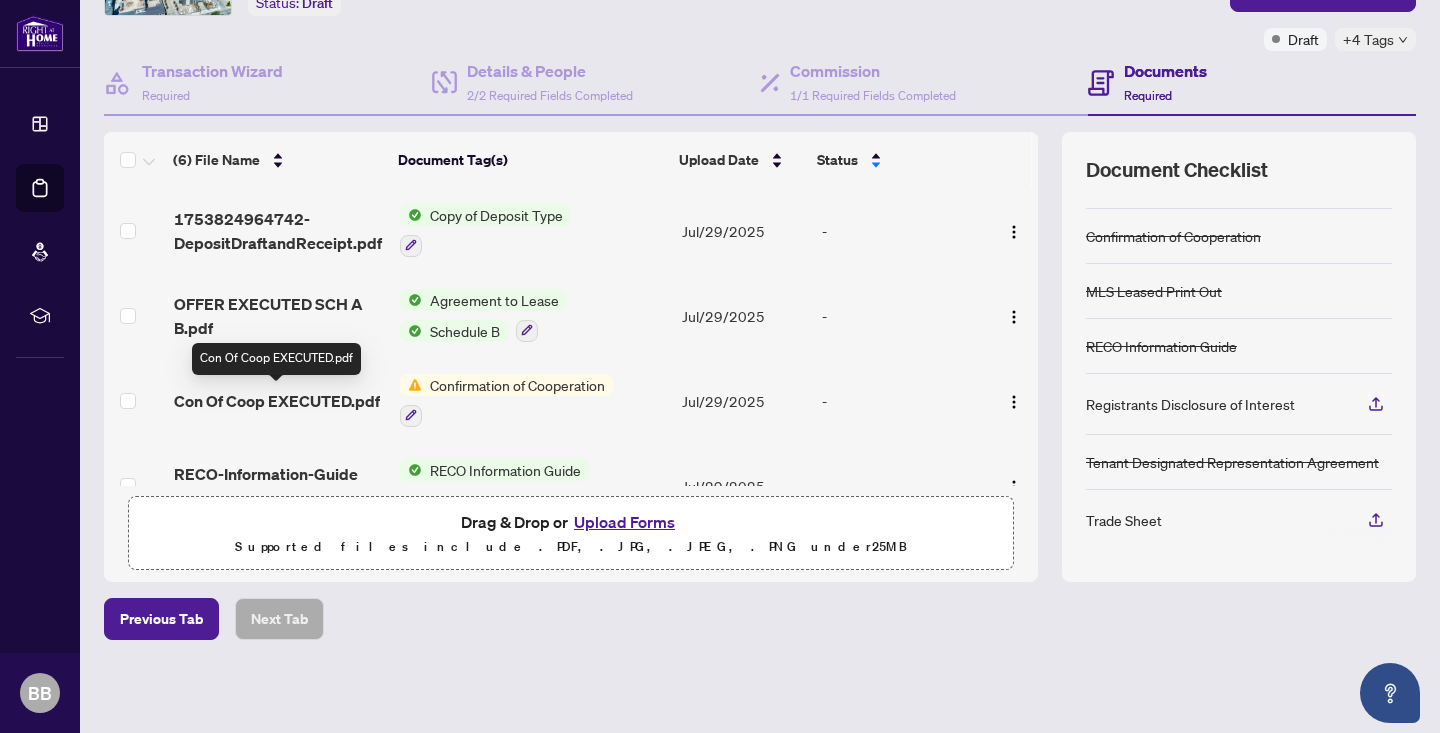 click on "Con Of Coop EXECUTED.pdf" at bounding box center (277, 401) 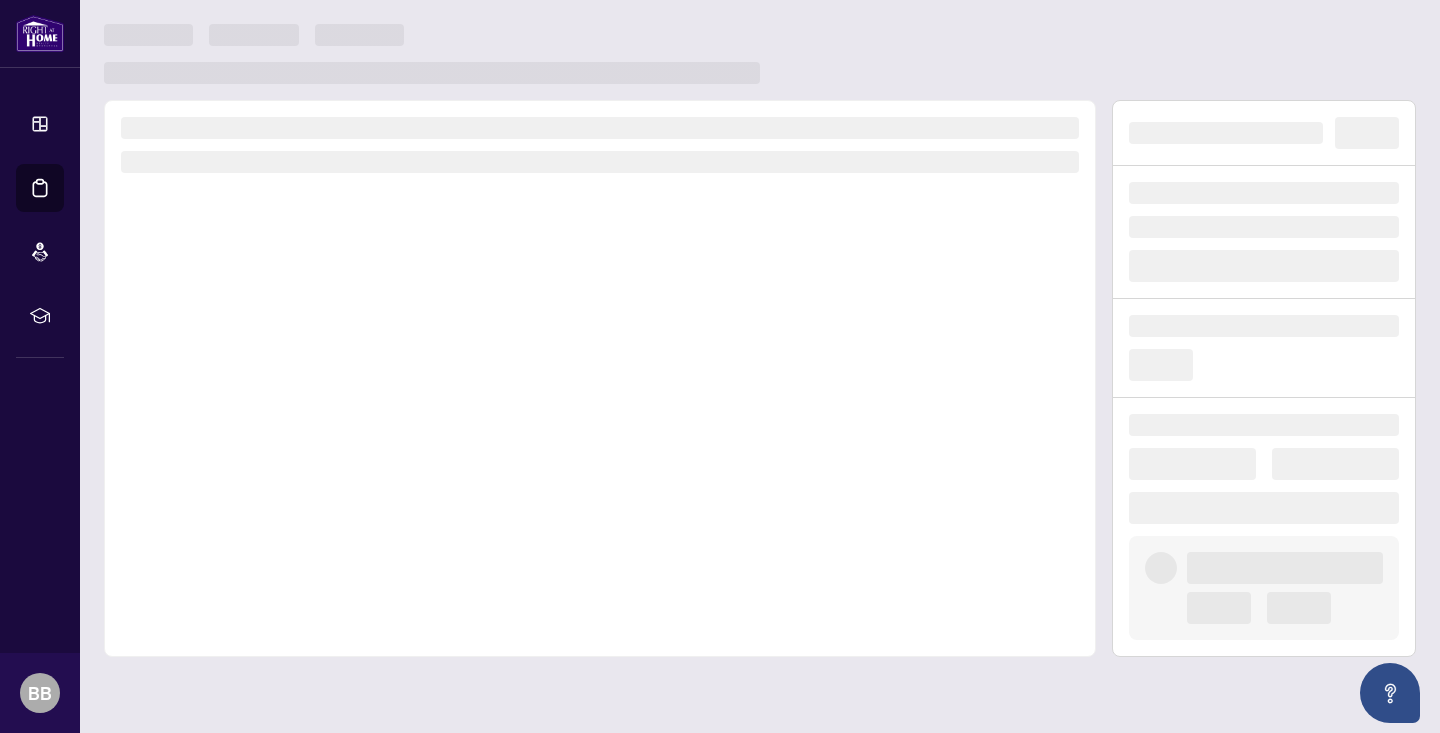 scroll, scrollTop: 0, scrollLeft: 0, axis: both 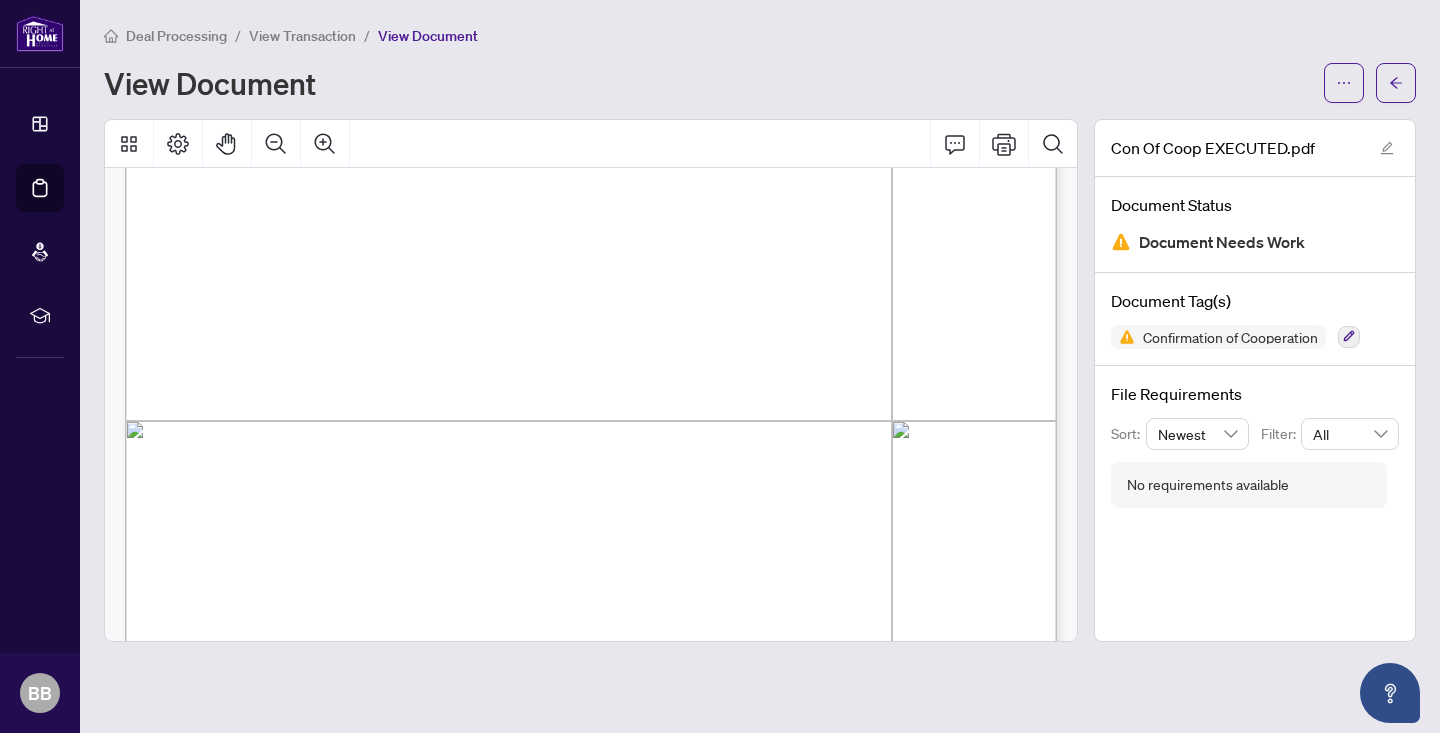 click on "4" at bounding box center (255, 360) 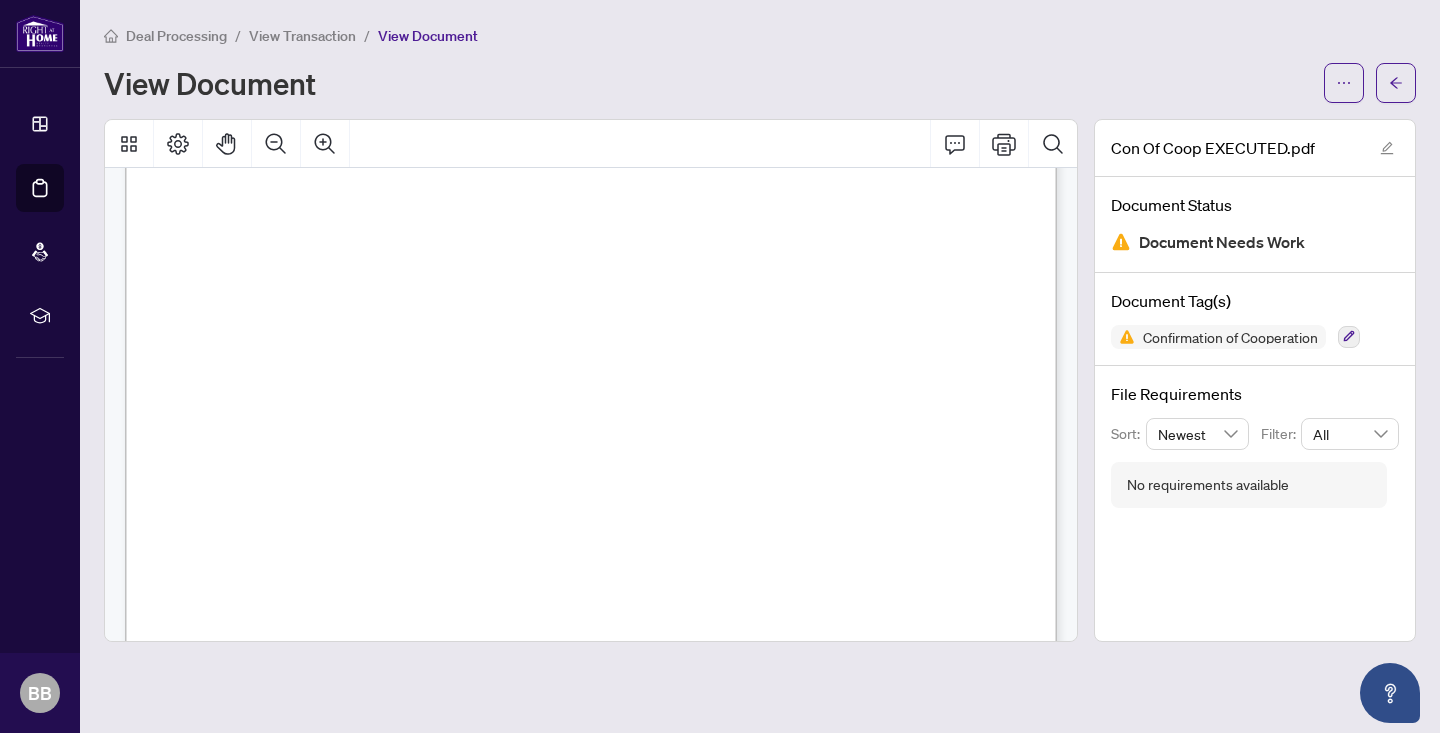 scroll, scrollTop: 0, scrollLeft: 0, axis: both 